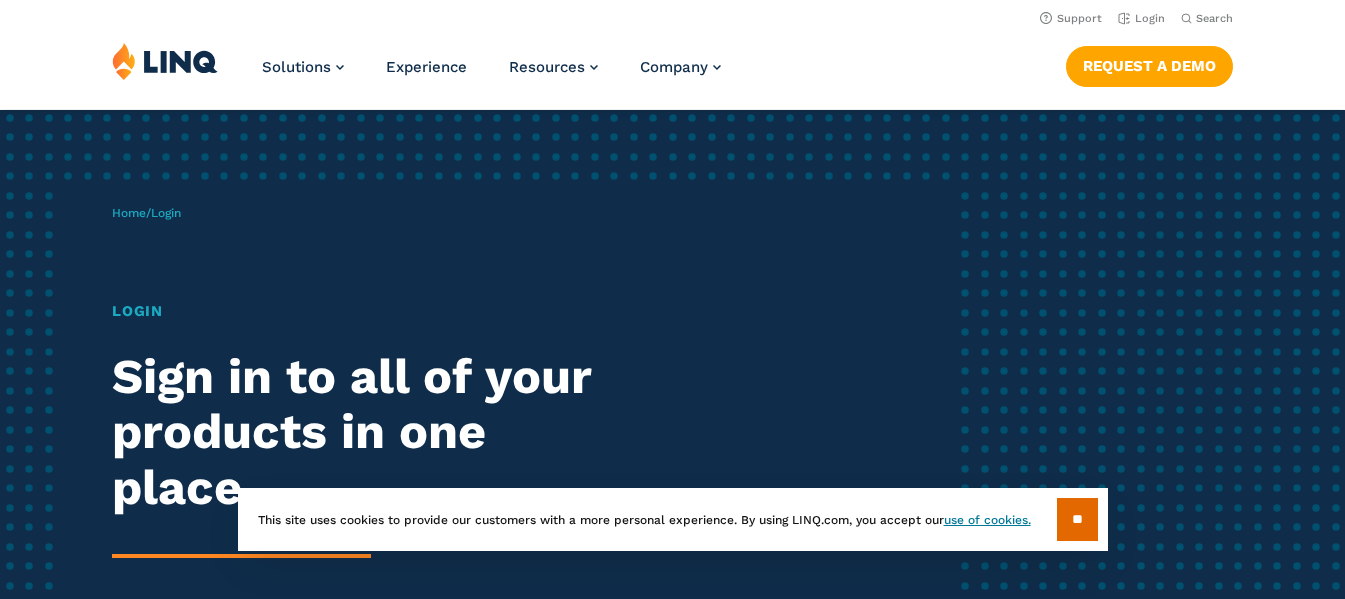 scroll, scrollTop: 0, scrollLeft: 0, axis: both 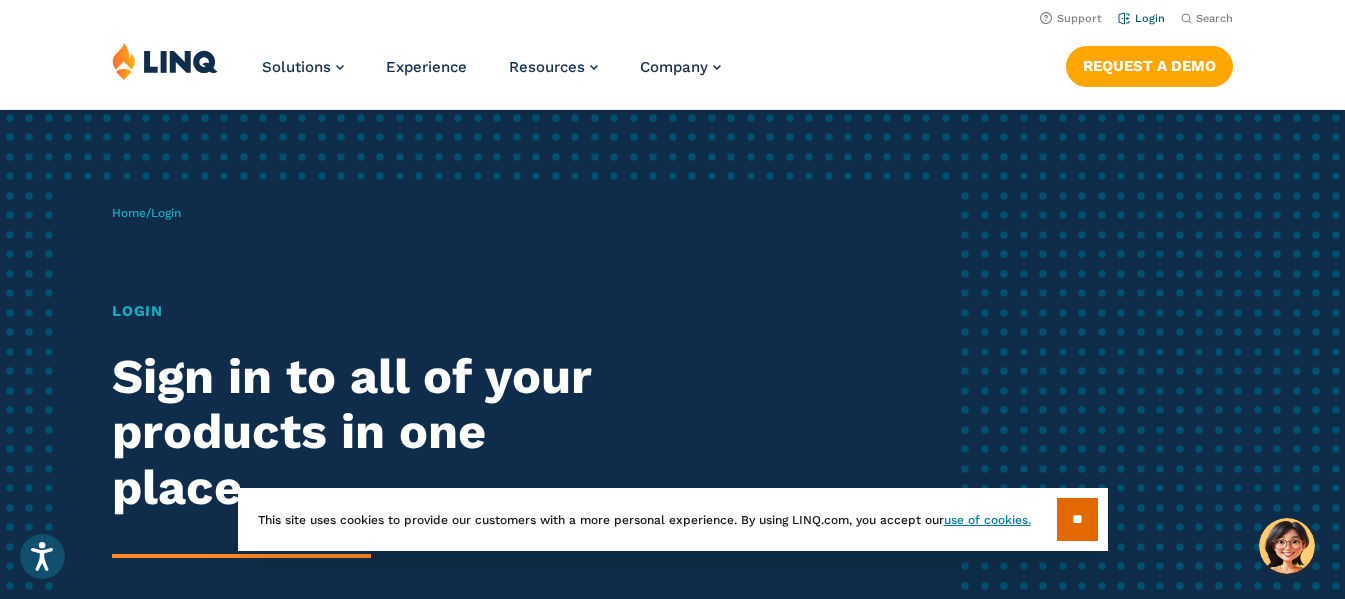 click on "Login" at bounding box center (1141, 18) 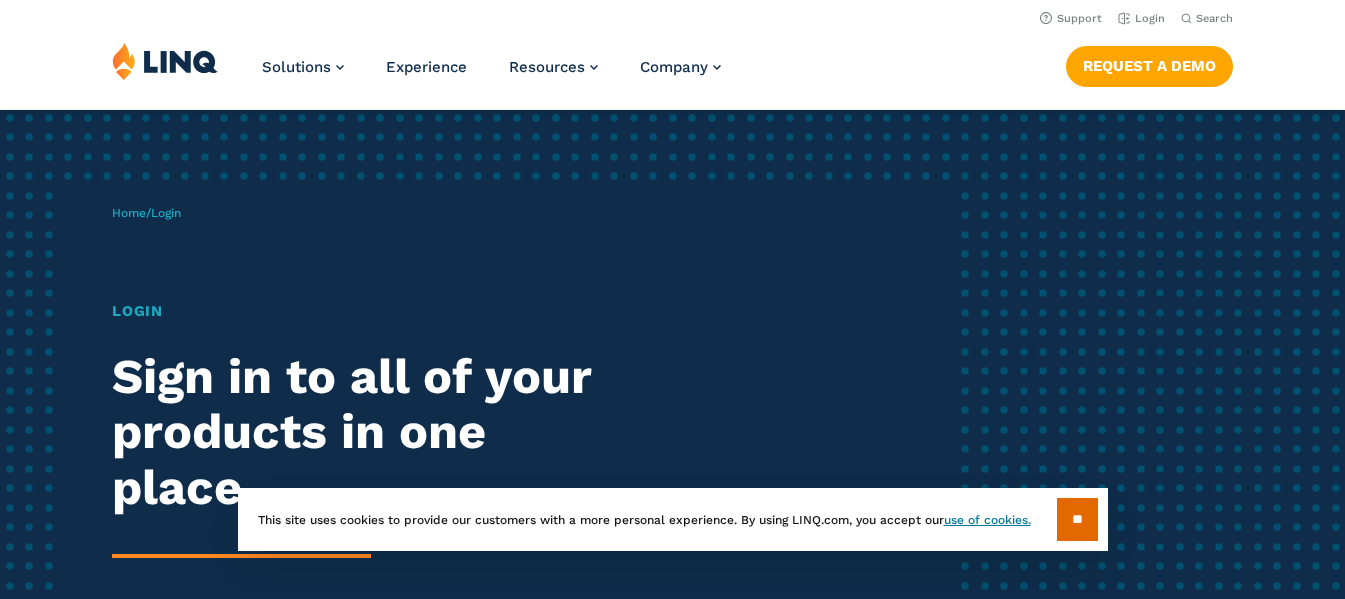 scroll, scrollTop: 0, scrollLeft: 0, axis: both 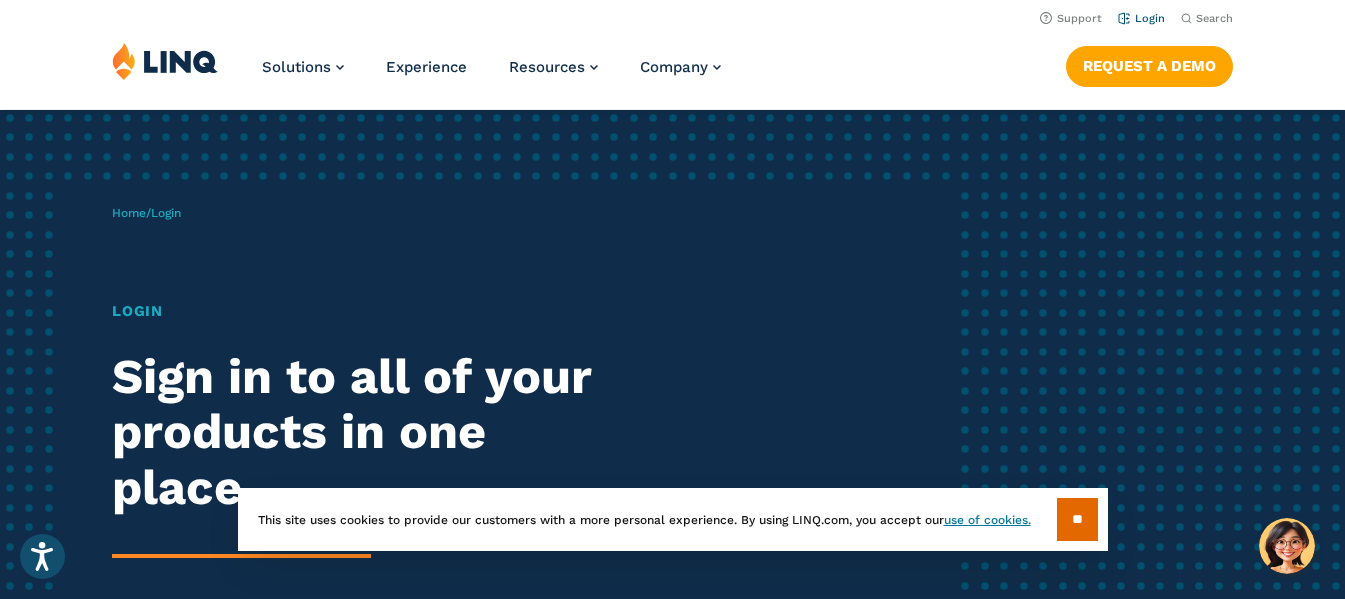 click on "Login" at bounding box center (1141, 18) 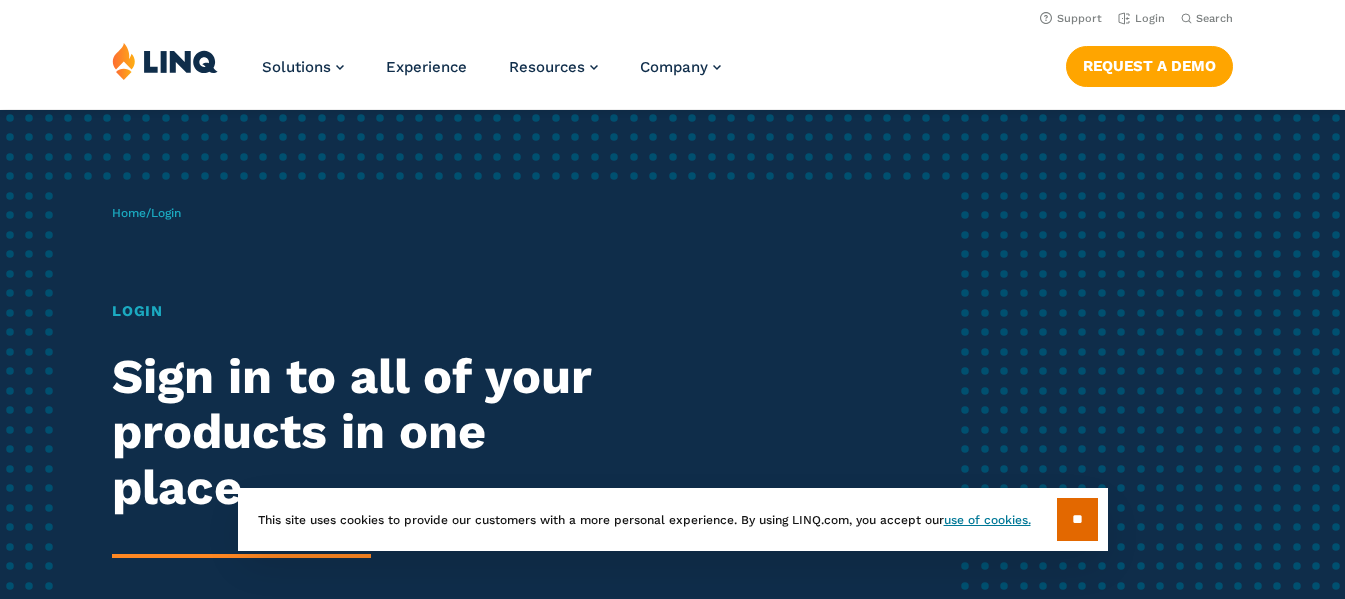 scroll, scrollTop: 0, scrollLeft: 0, axis: both 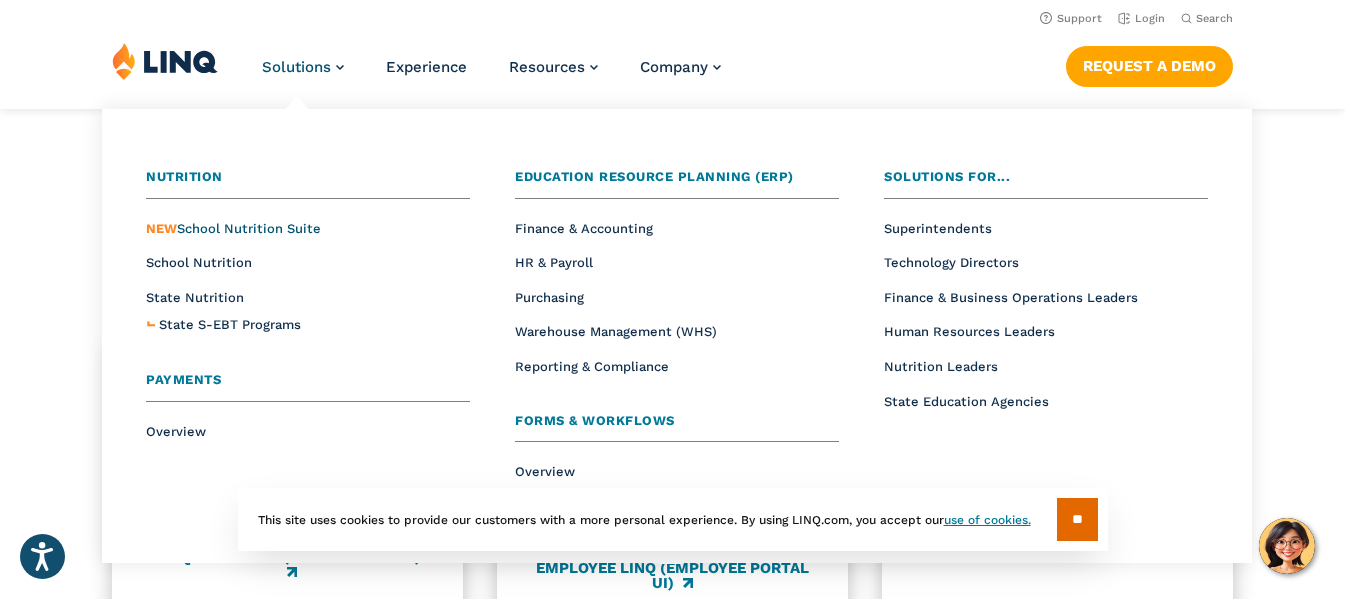 click on "NEW  School Nutrition Suite" at bounding box center (233, 228) 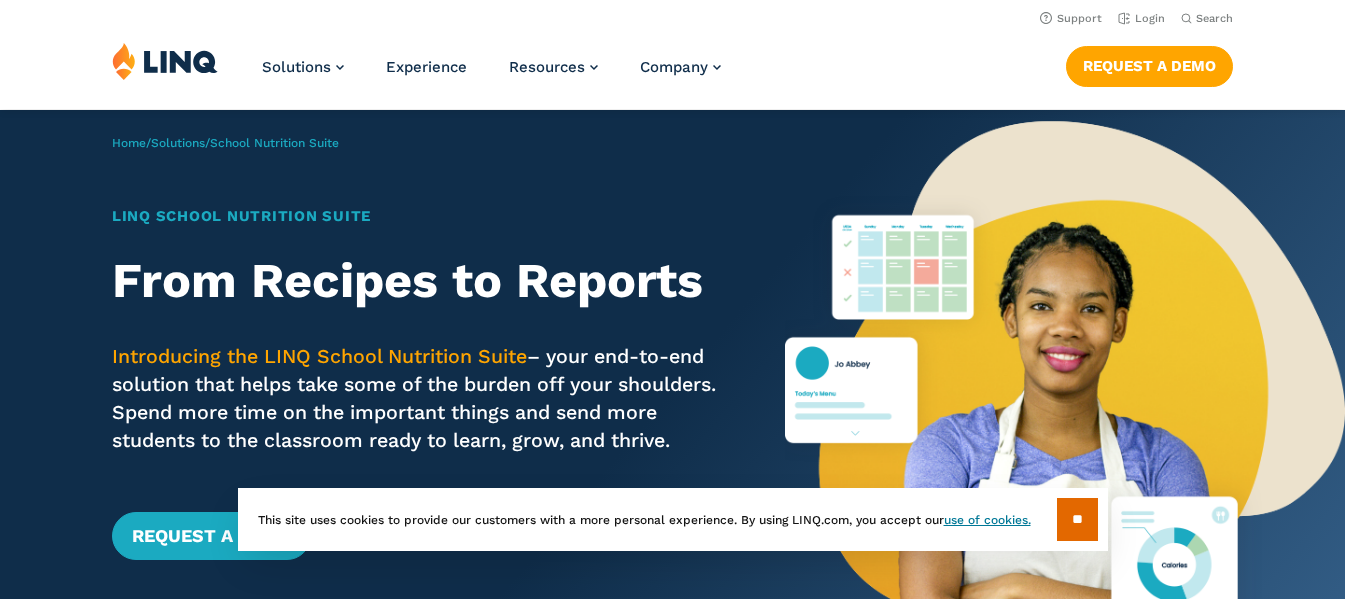 scroll, scrollTop: 0, scrollLeft: 0, axis: both 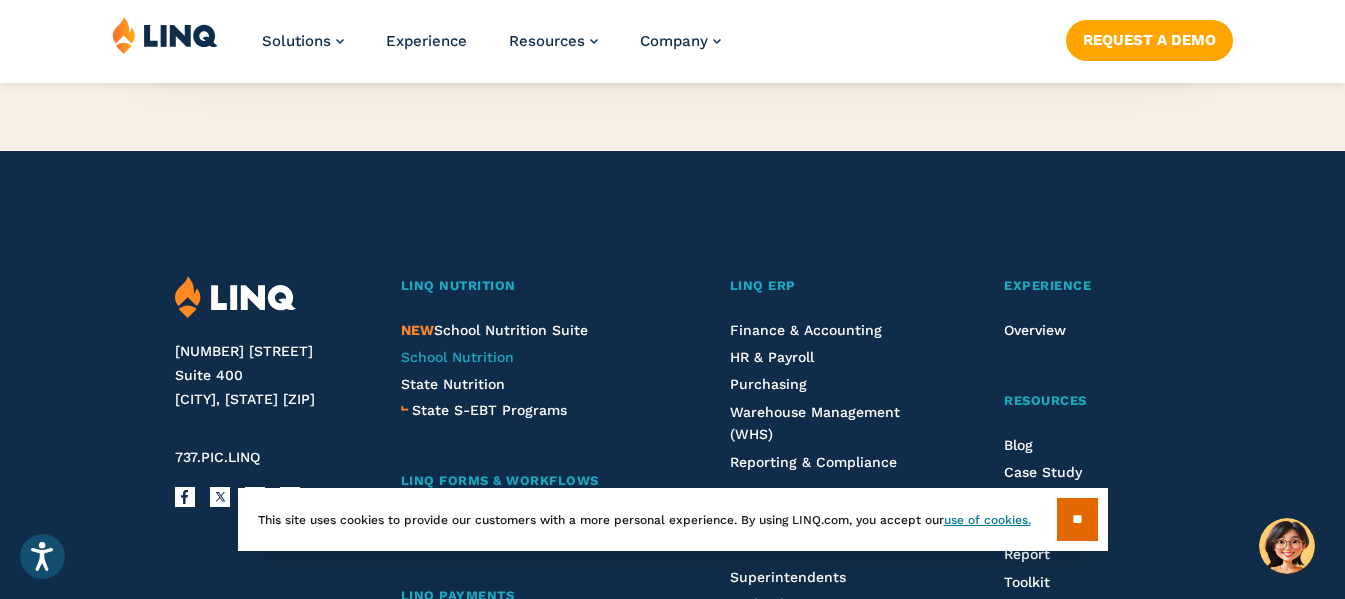 click on "School Nutrition" at bounding box center (457, 357) 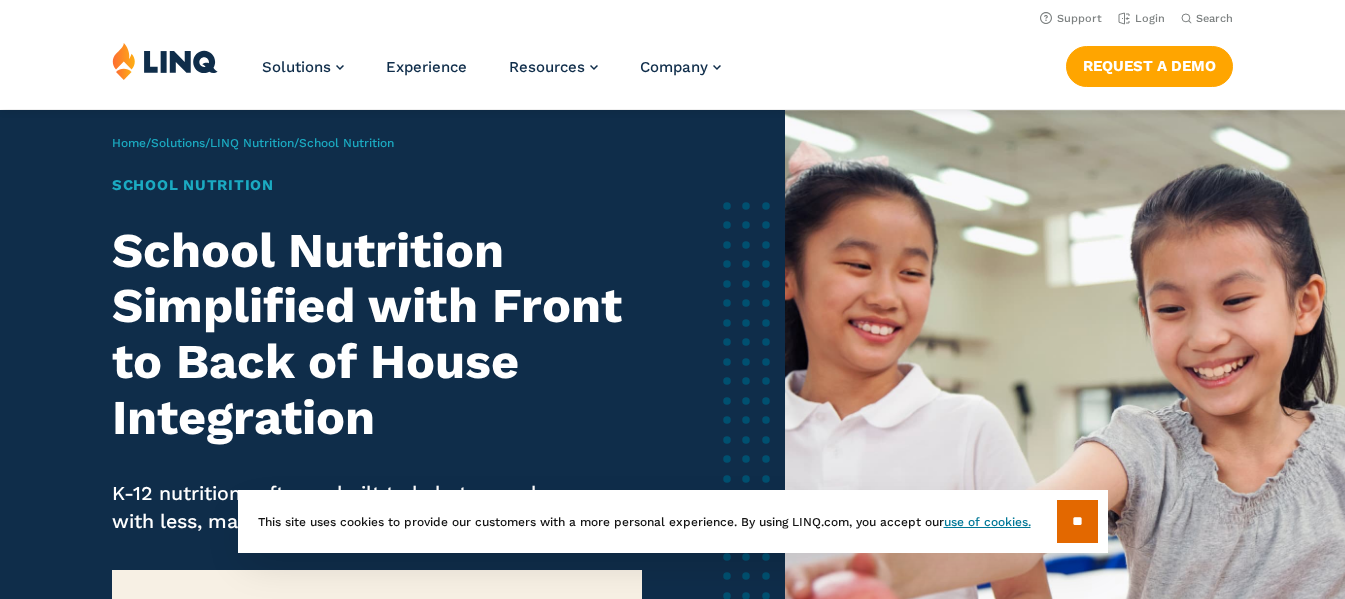 scroll, scrollTop: 0, scrollLeft: 0, axis: both 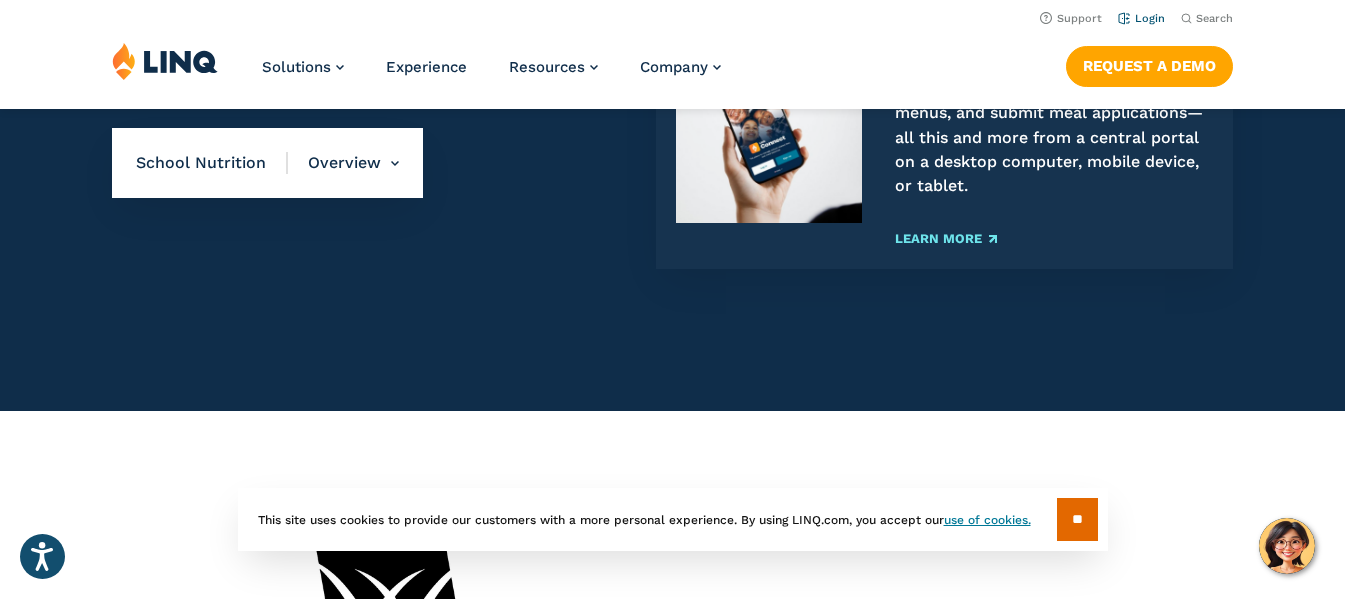 click on "Login" at bounding box center [1141, 18] 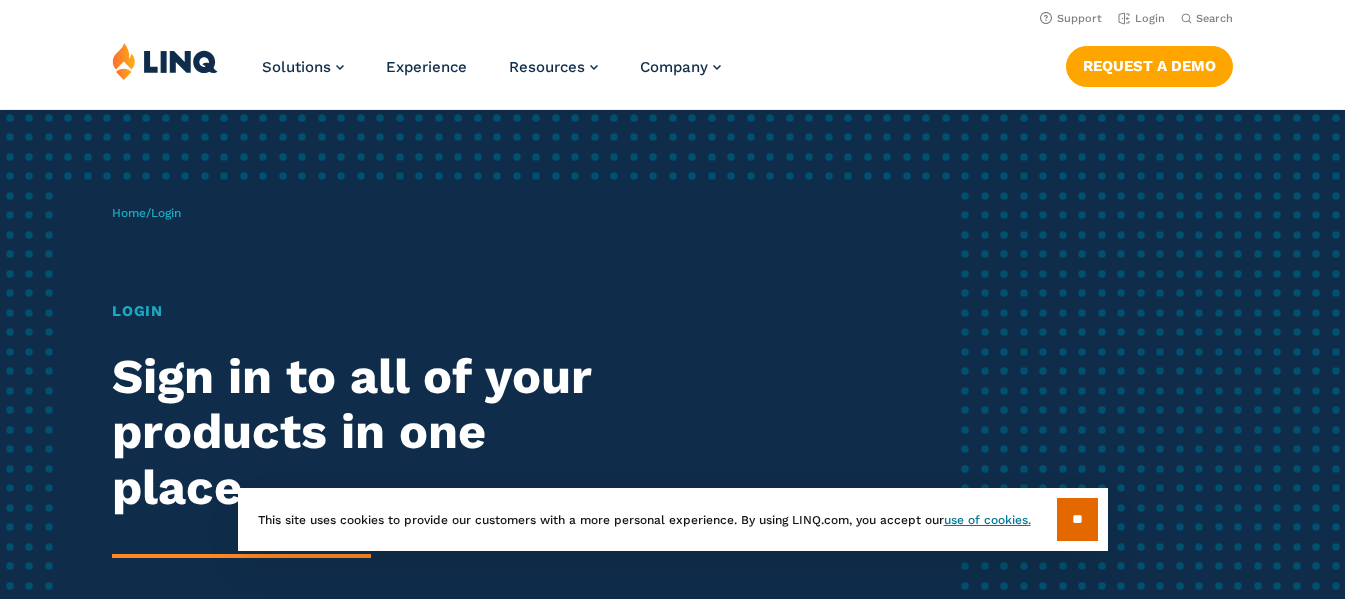 scroll, scrollTop: 0, scrollLeft: 0, axis: both 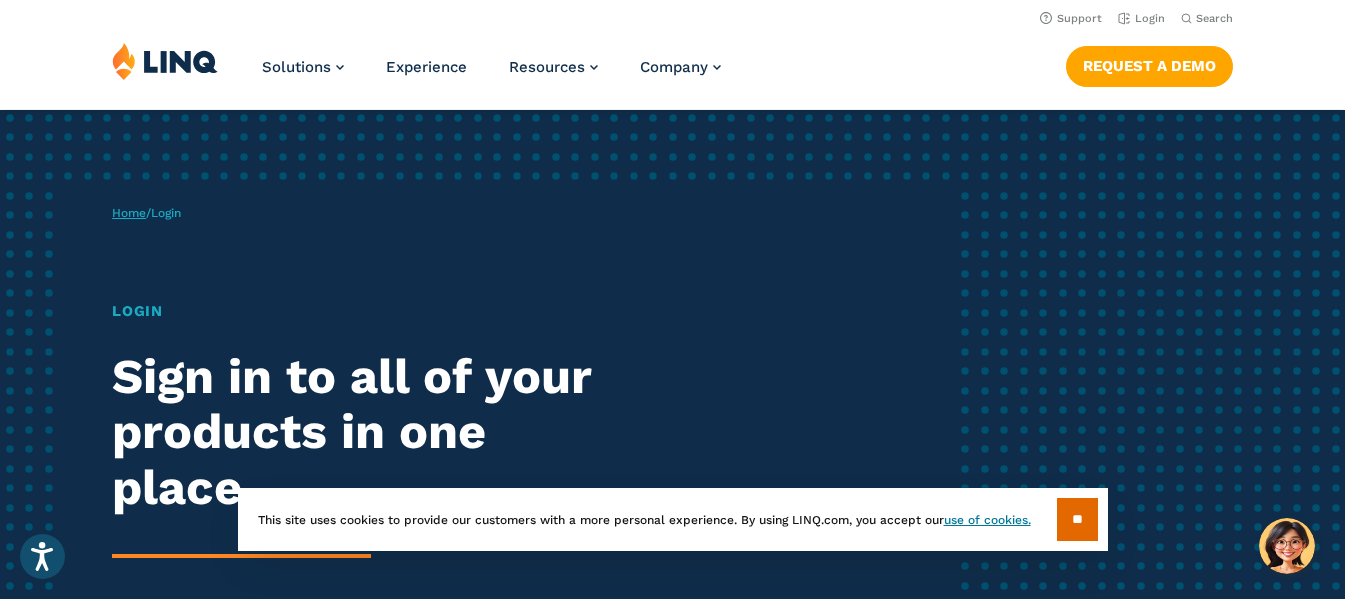click on "Home" at bounding box center (129, 213) 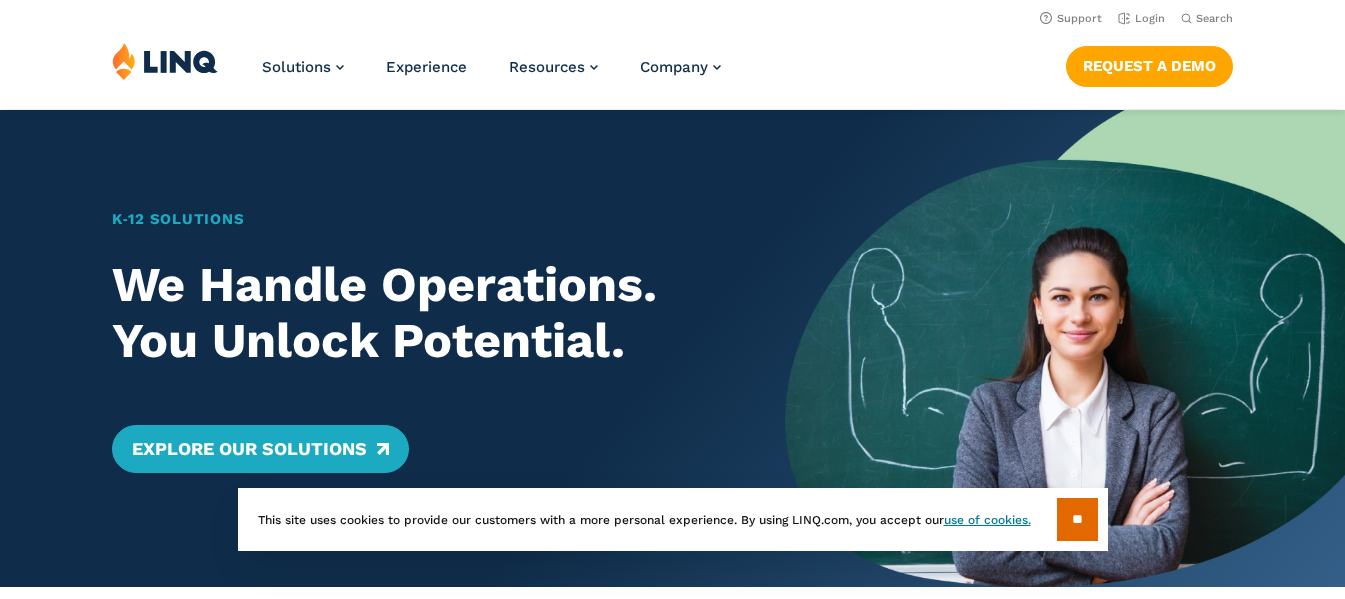 scroll, scrollTop: 0, scrollLeft: 0, axis: both 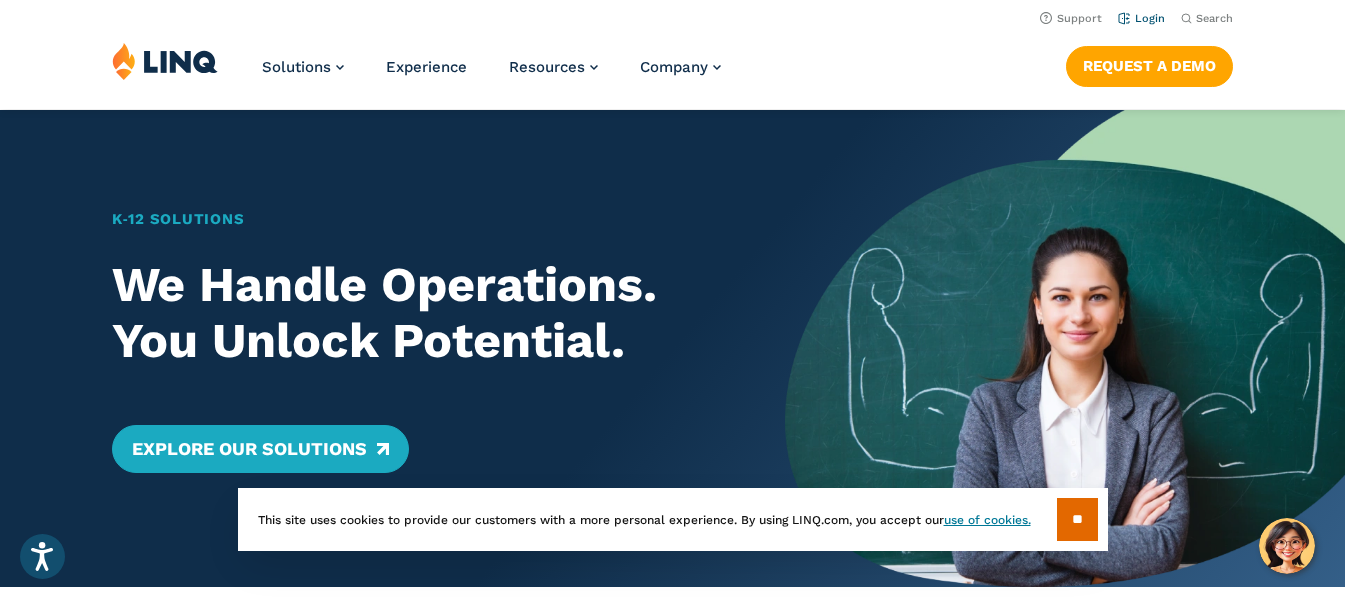 click on "Login" at bounding box center [1141, 18] 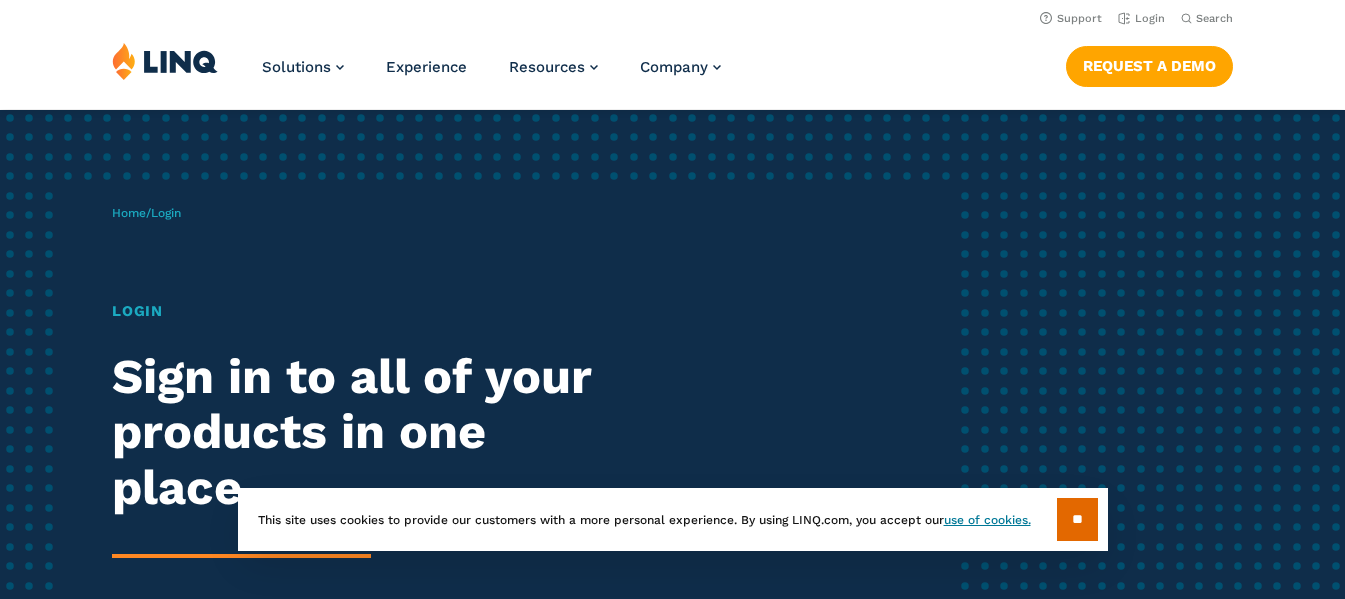 scroll, scrollTop: 0, scrollLeft: 0, axis: both 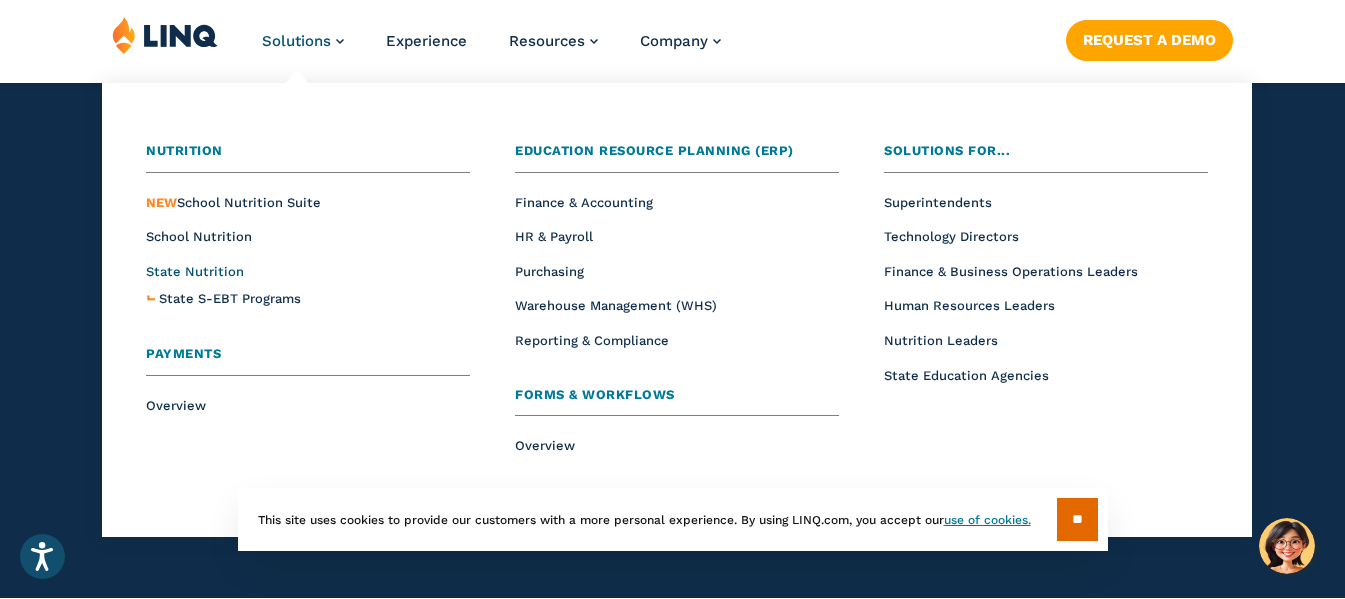 click on "State Nutrition" at bounding box center [195, 271] 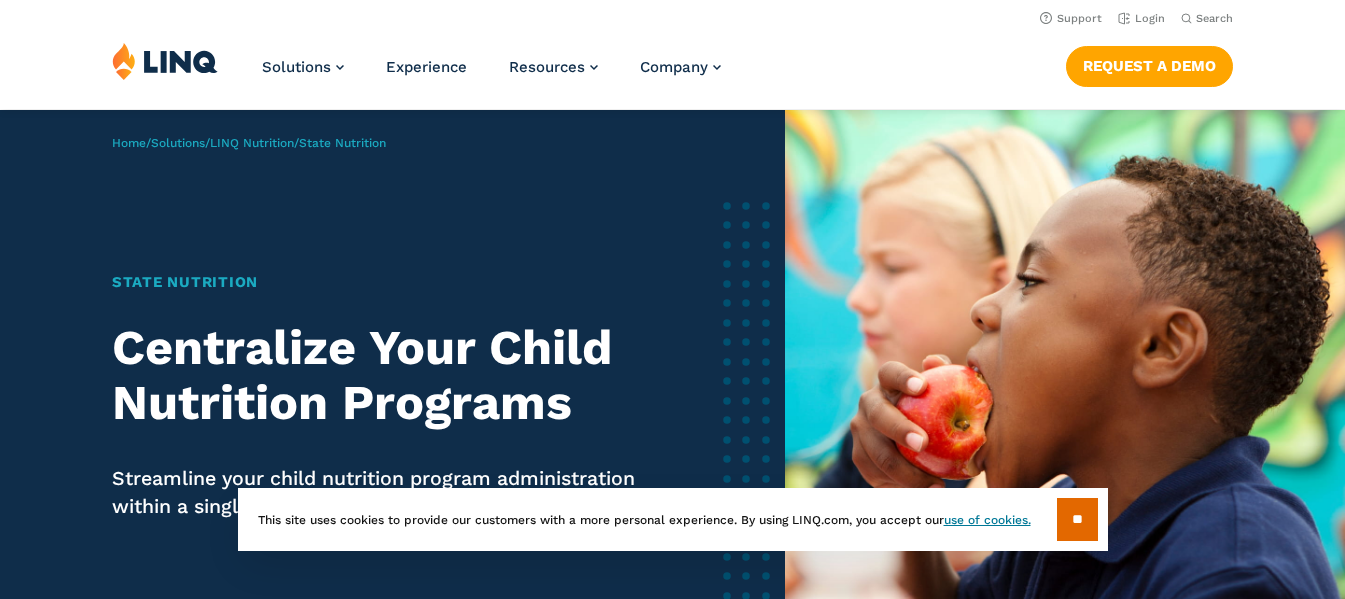 scroll, scrollTop: 0, scrollLeft: 0, axis: both 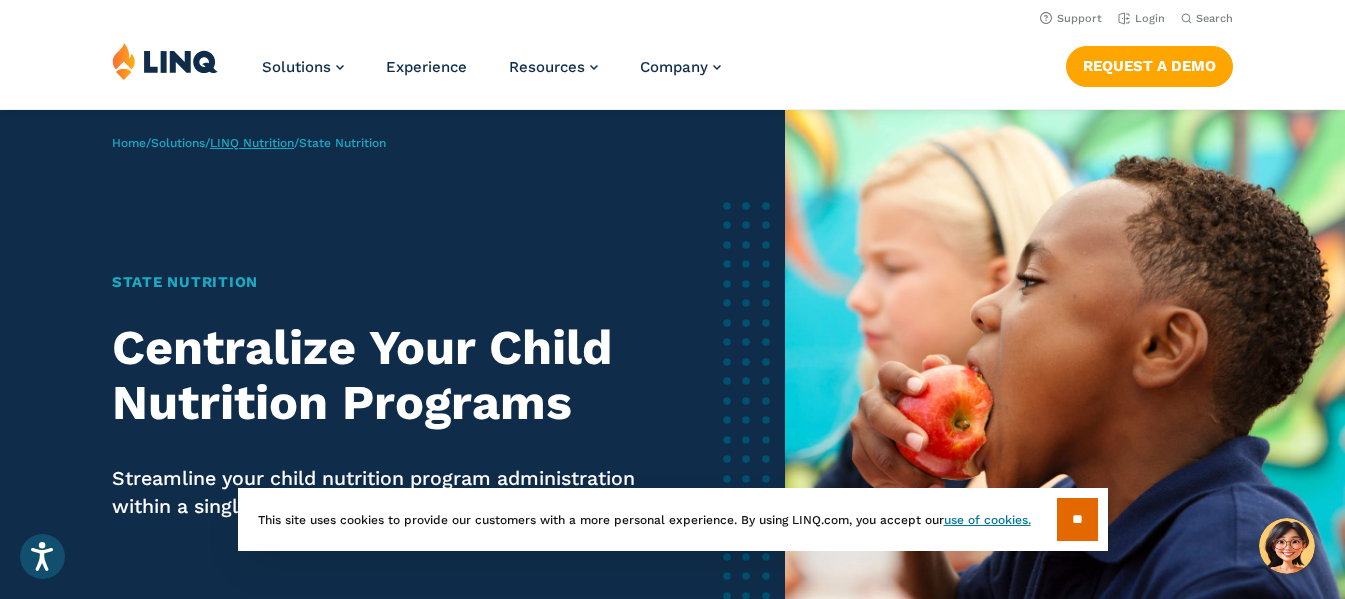 click on "LINQ Nutrition" at bounding box center (252, 143) 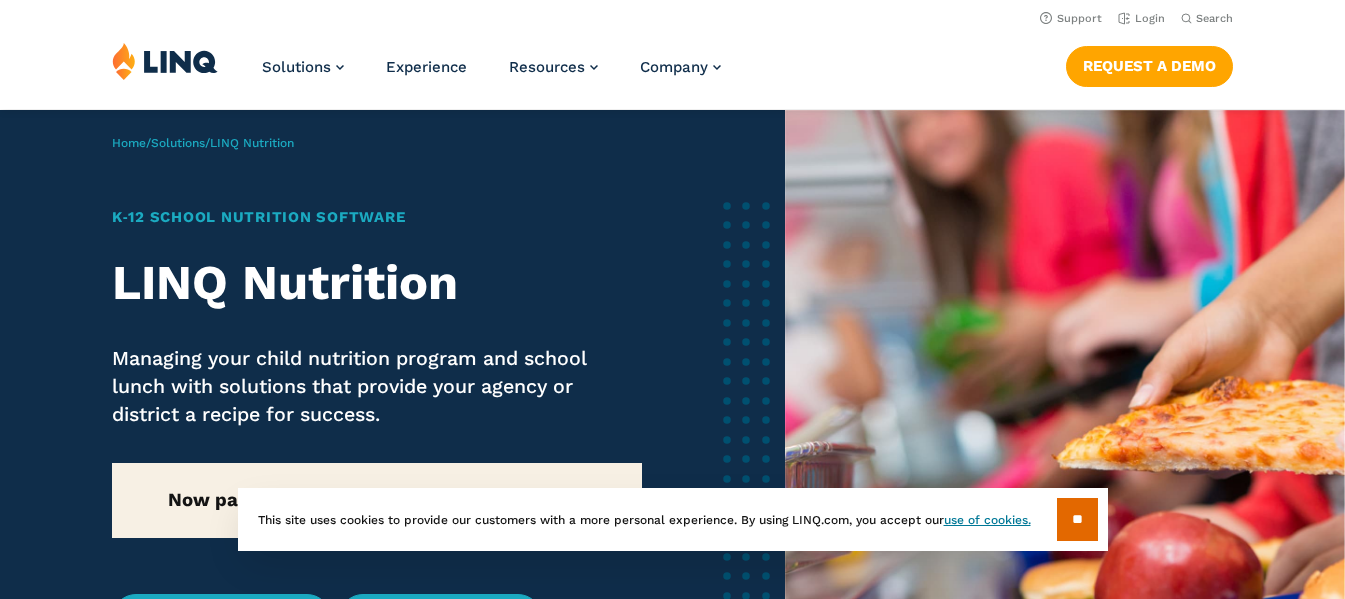scroll, scrollTop: 0, scrollLeft: 0, axis: both 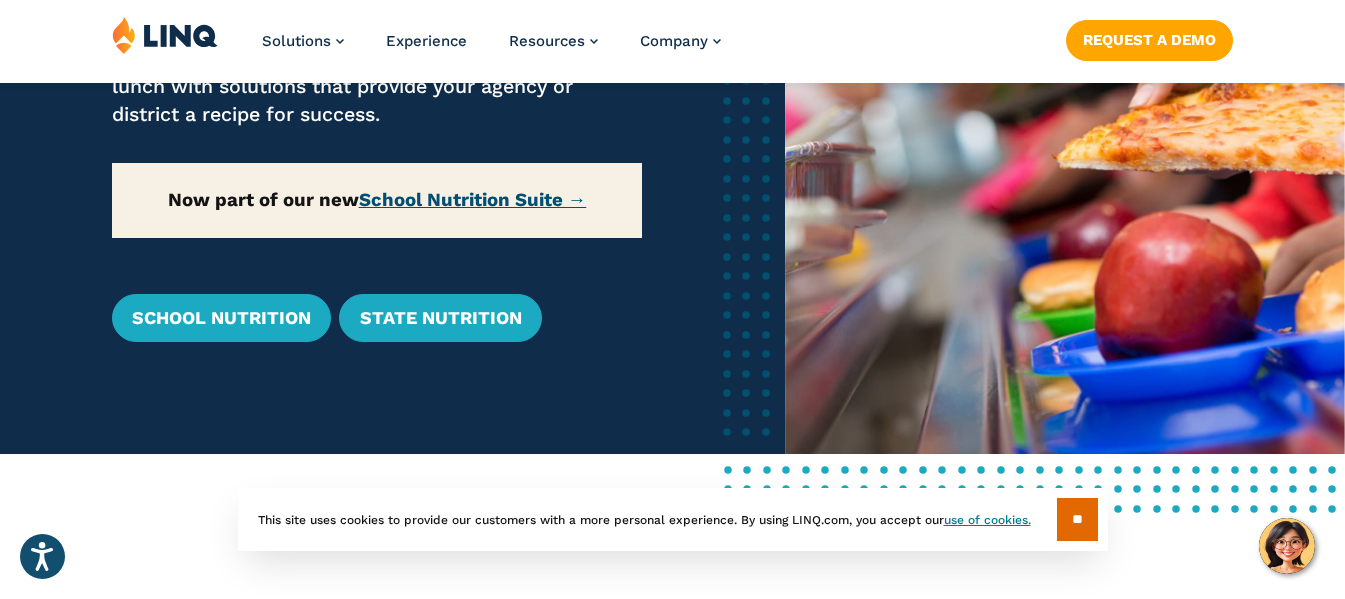 click on "School Nutrition Suite →" at bounding box center (473, 200) 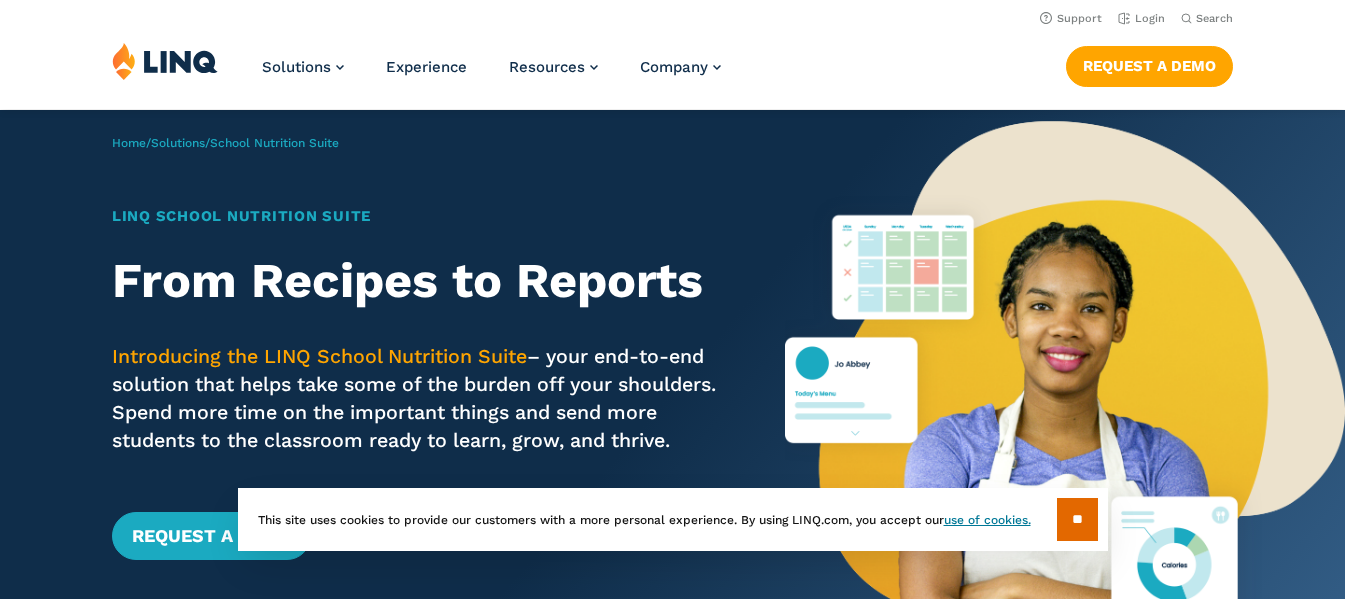 scroll, scrollTop: 0, scrollLeft: 0, axis: both 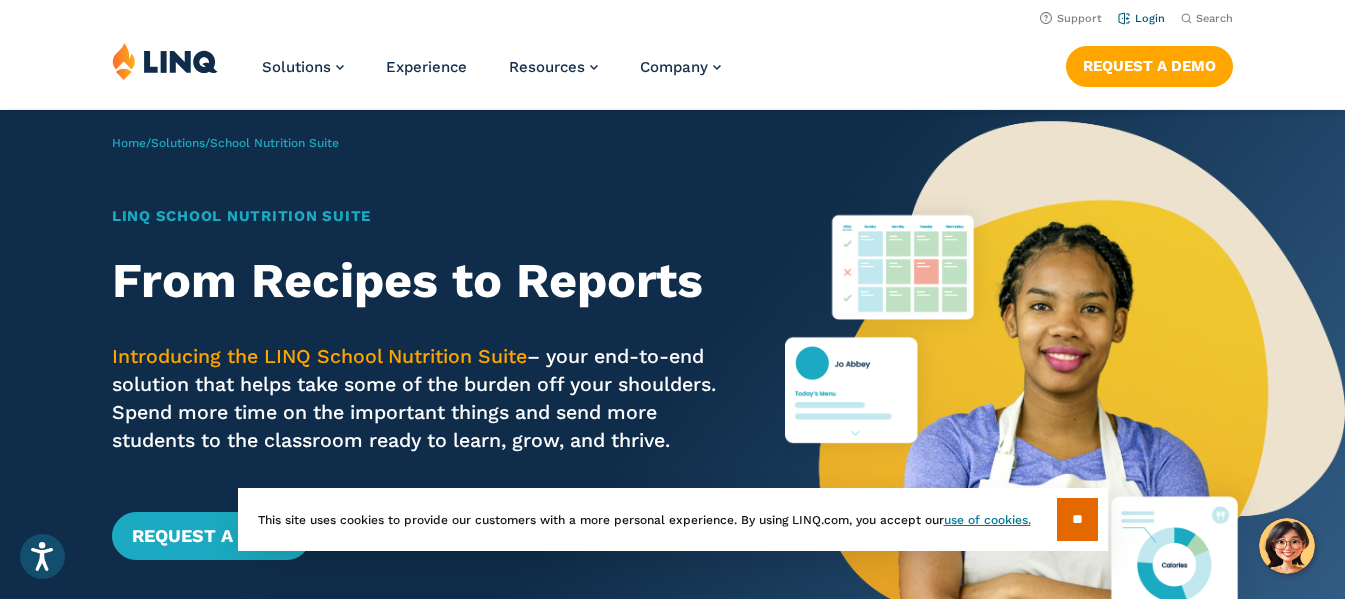 click on "Login" at bounding box center [1141, 18] 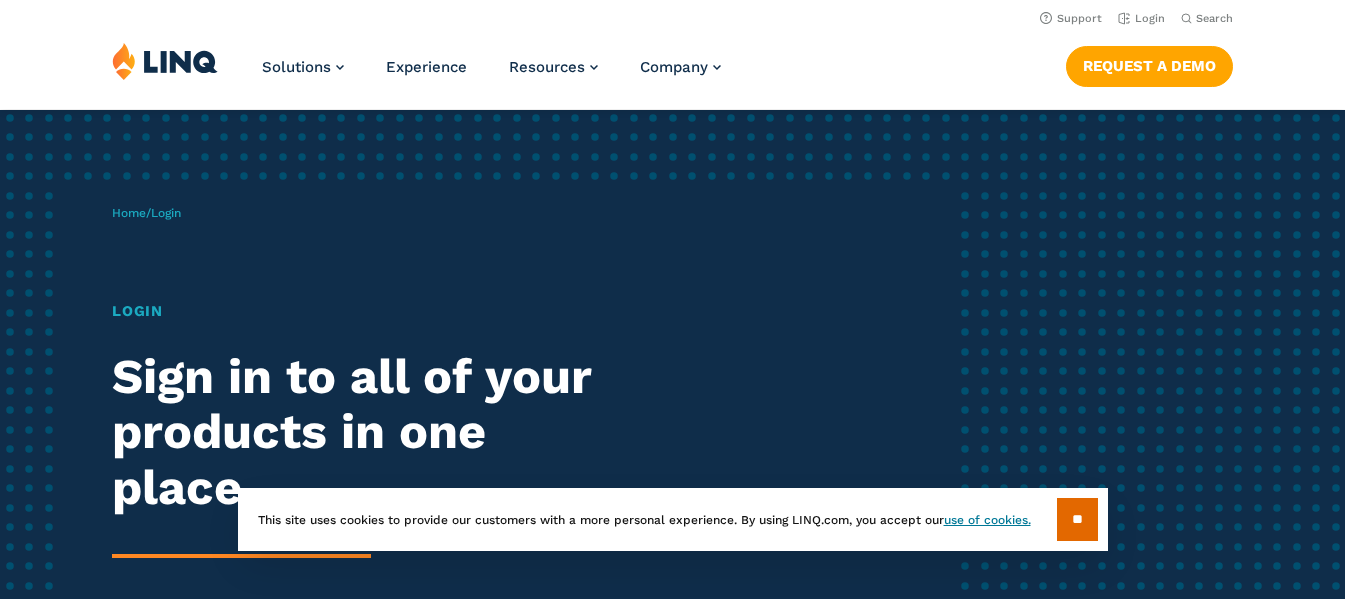 scroll, scrollTop: 0, scrollLeft: 0, axis: both 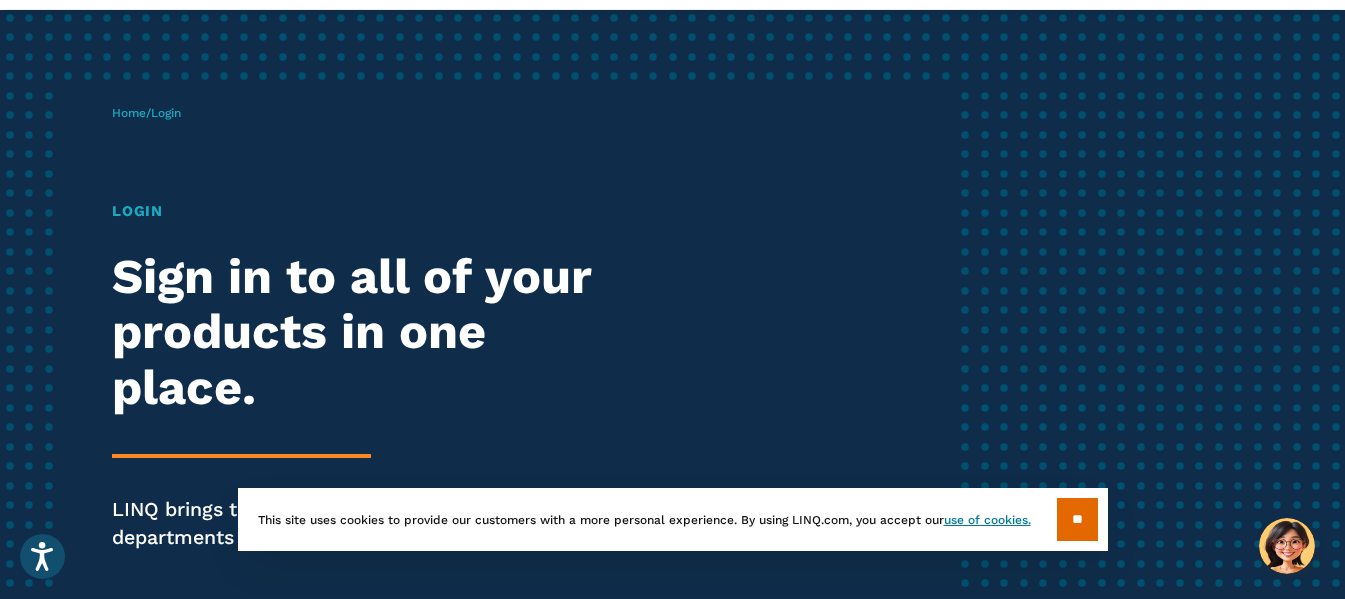 click on "**
This site uses cookies to provide our customers with a more personal experience. By using LINQ.com, you accept our
use of cookies." at bounding box center (672, 551) 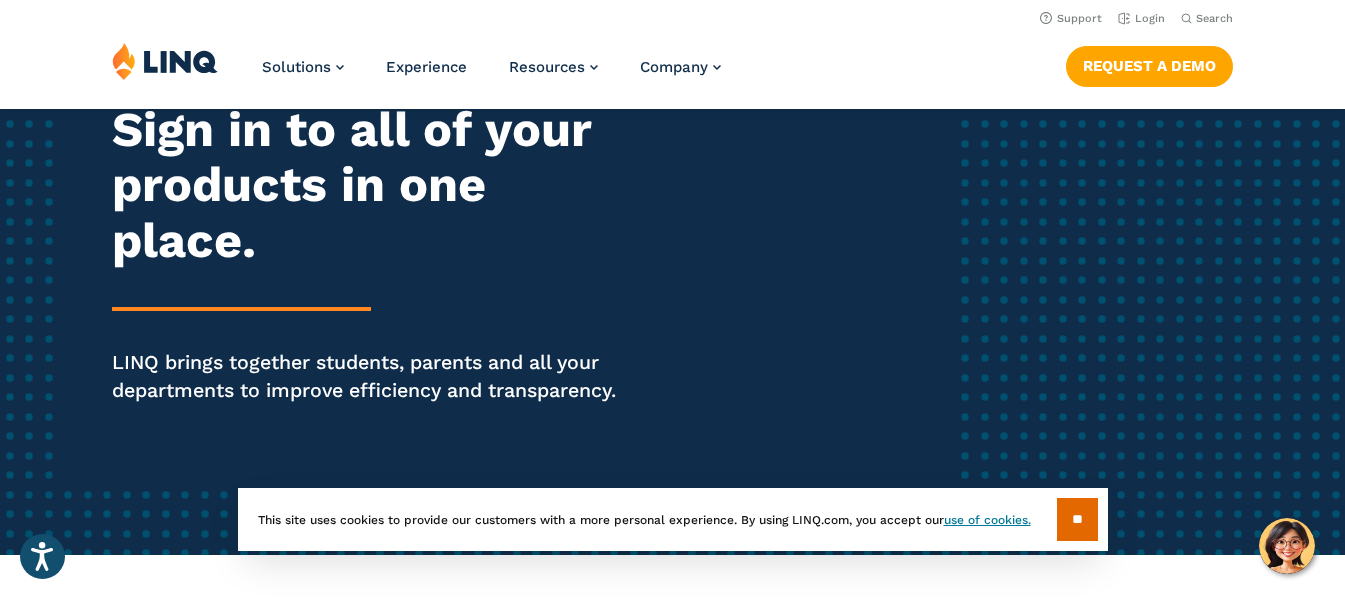 scroll, scrollTop: 0, scrollLeft: 0, axis: both 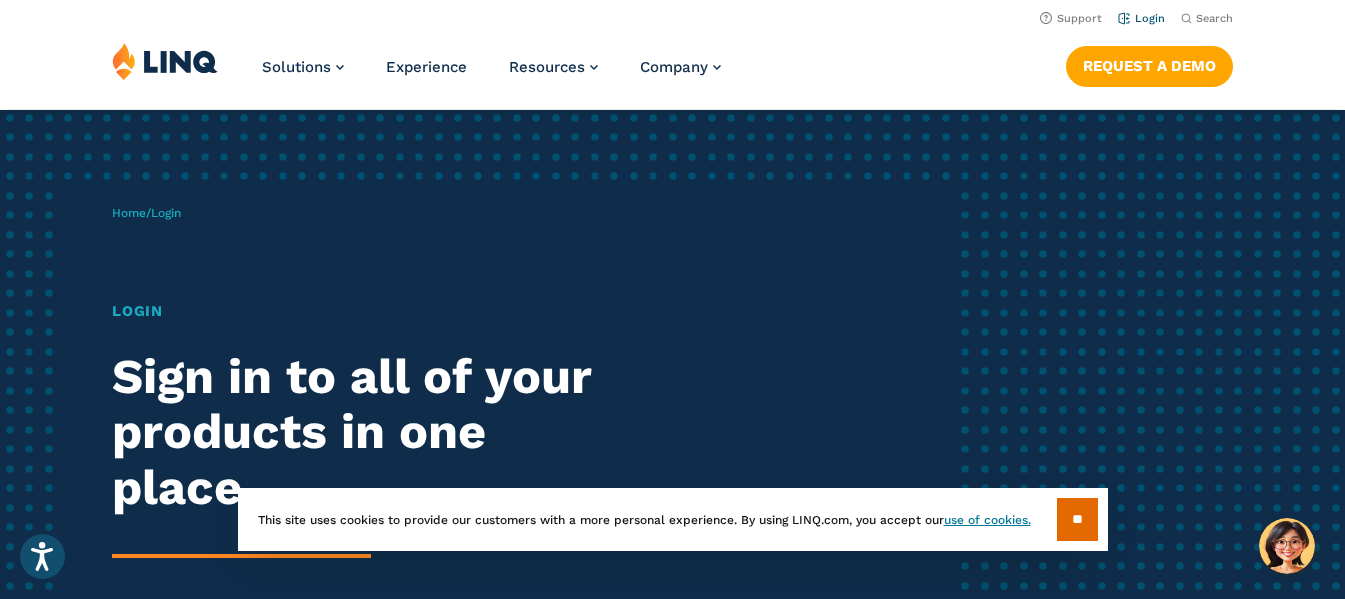 click on "Login" at bounding box center (1141, 18) 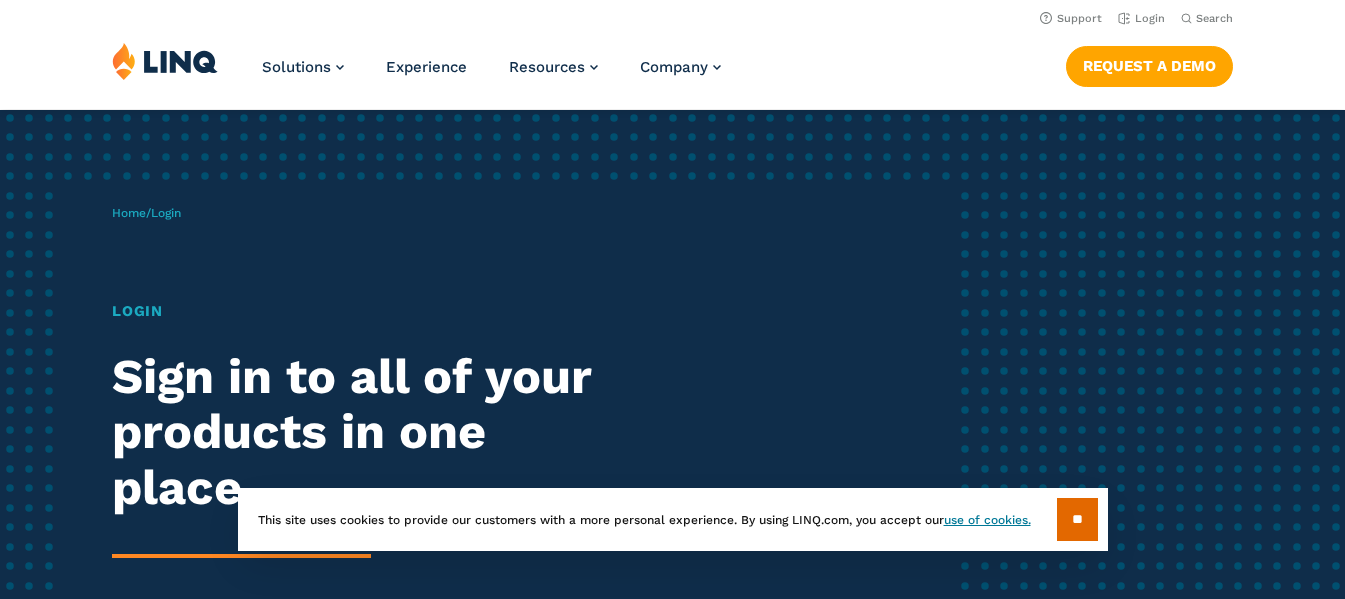 scroll, scrollTop: 0, scrollLeft: 0, axis: both 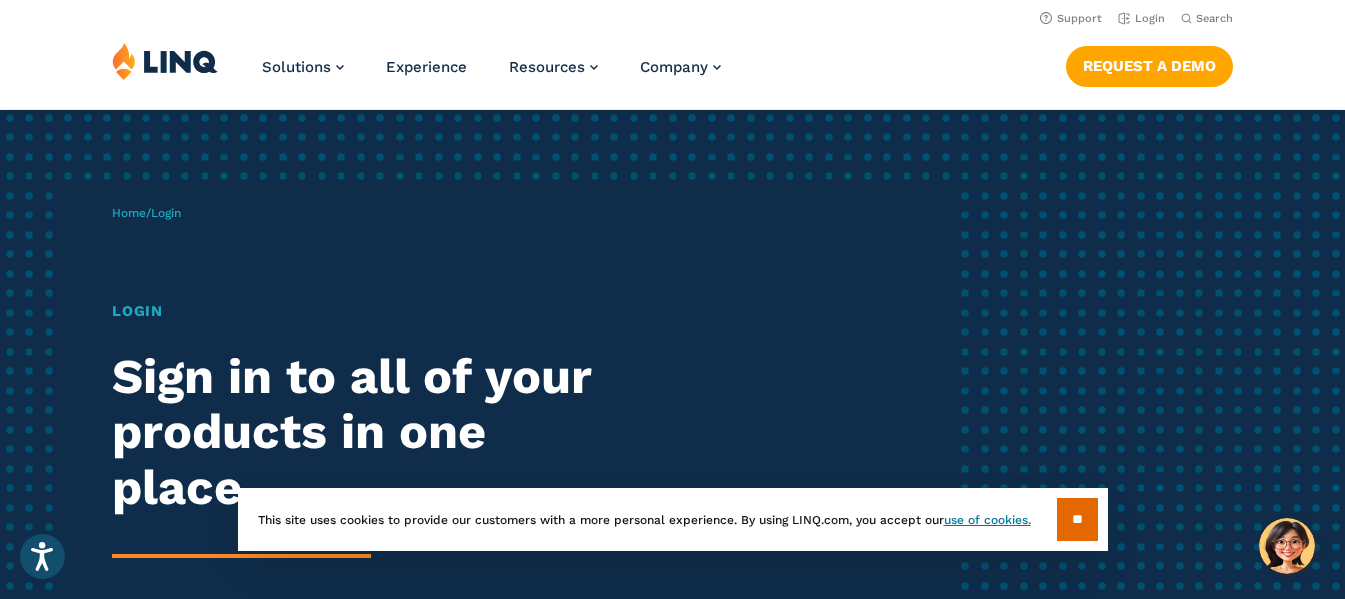 click on "**" at bounding box center [1077, 519] 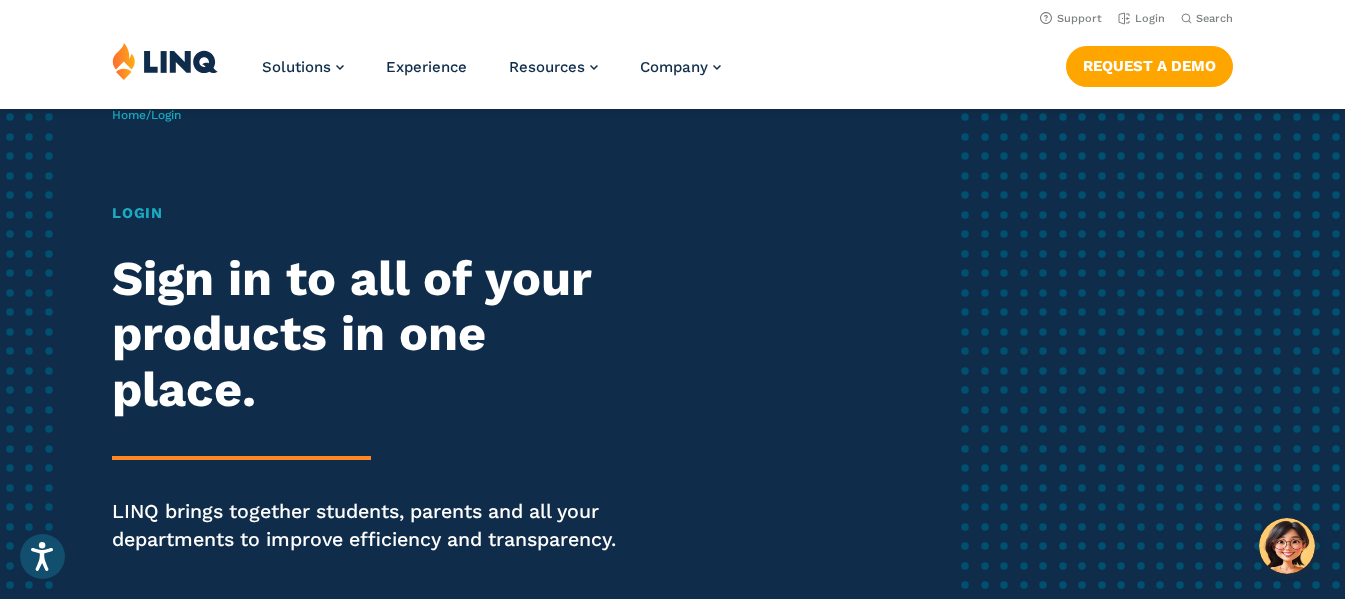 scroll, scrollTop: 0, scrollLeft: 0, axis: both 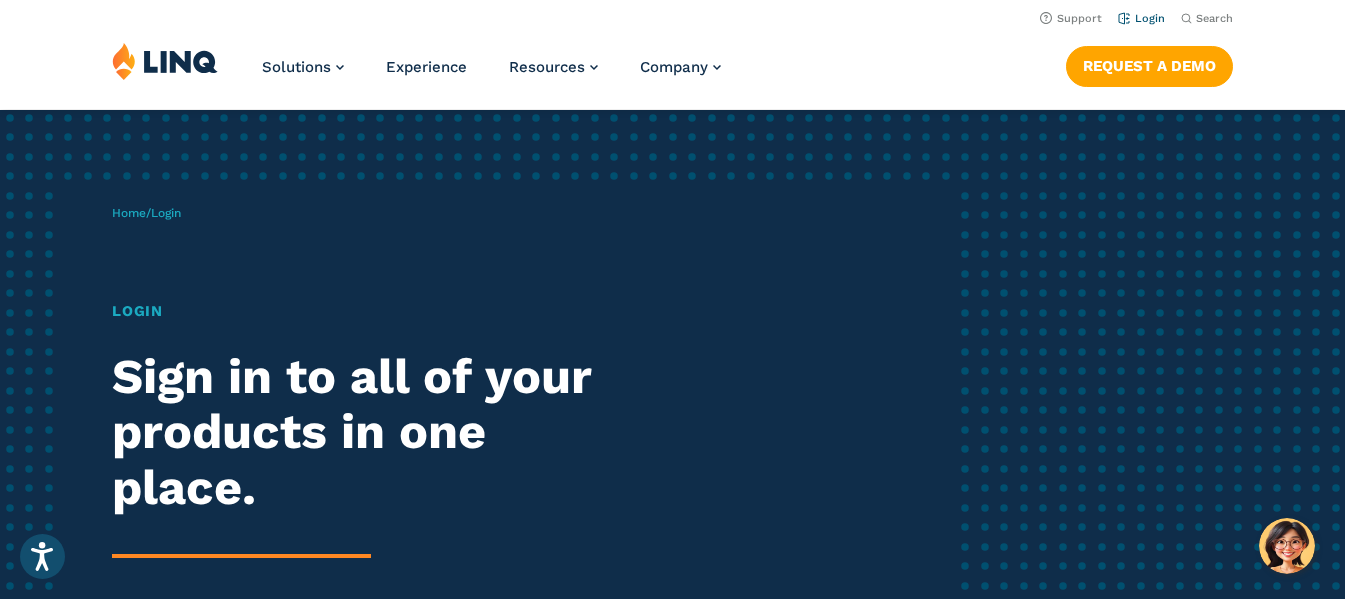 click on "Login" at bounding box center (1141, 18) 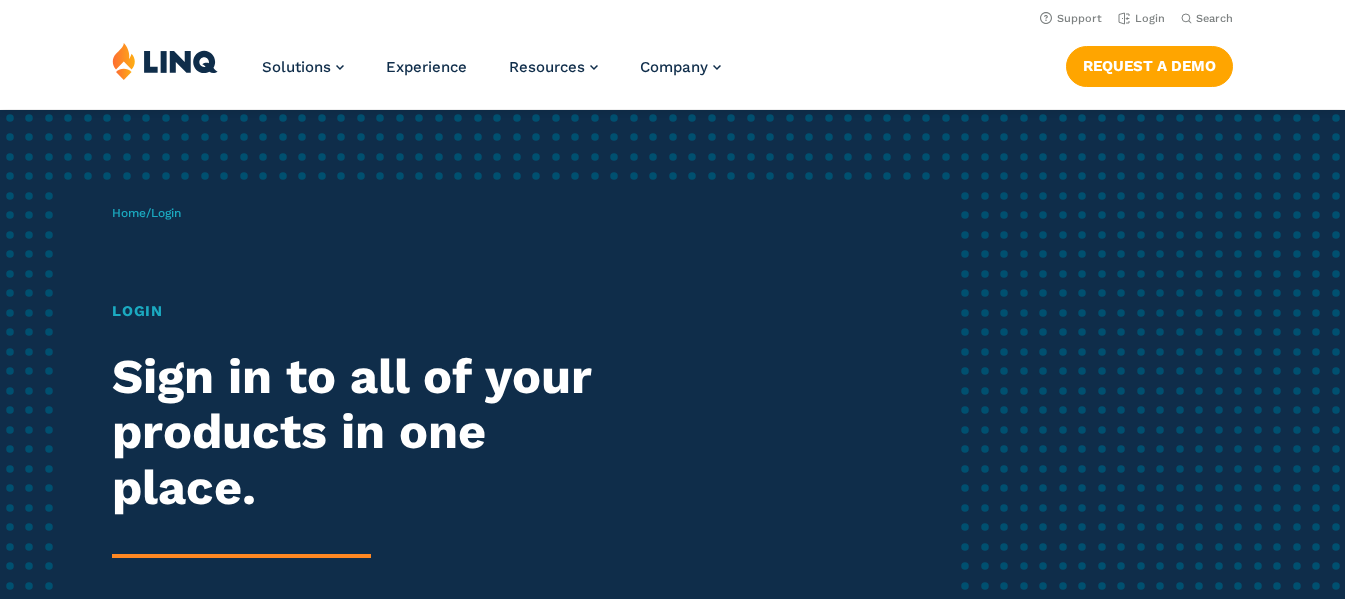 scroll, scrollTop: 0, scrollLeft: 0, axis: both 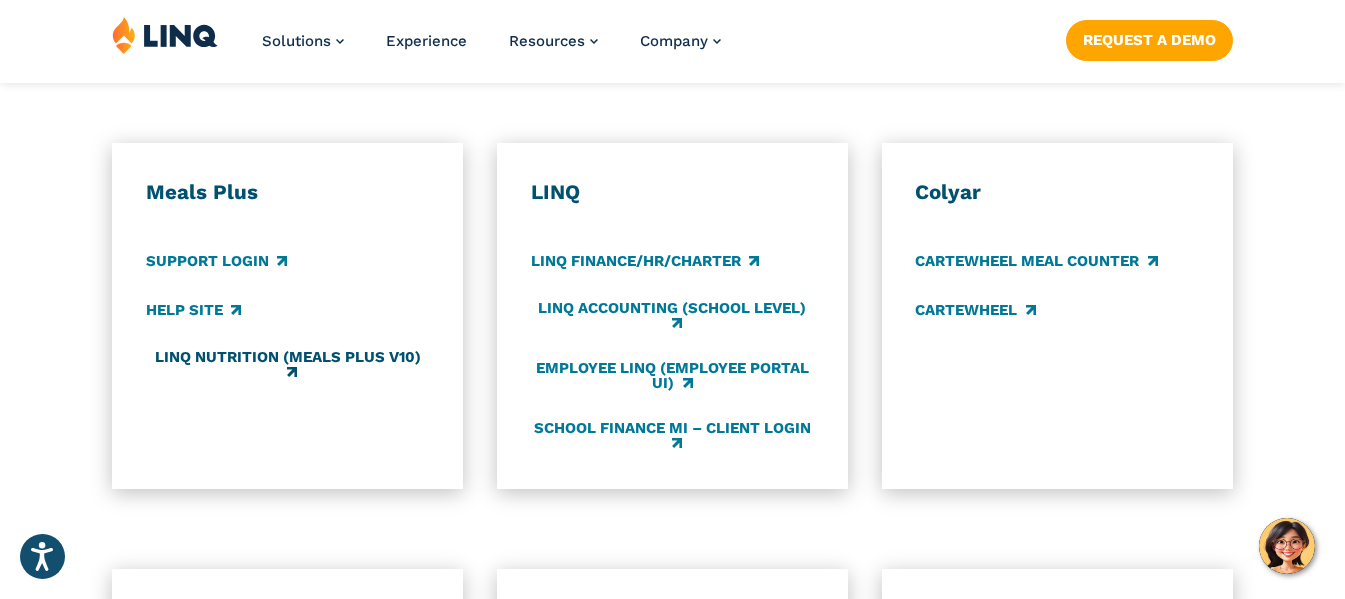click on "LINQ Nutrition (Meals Plus v10)" at bounding box center (288, 364) 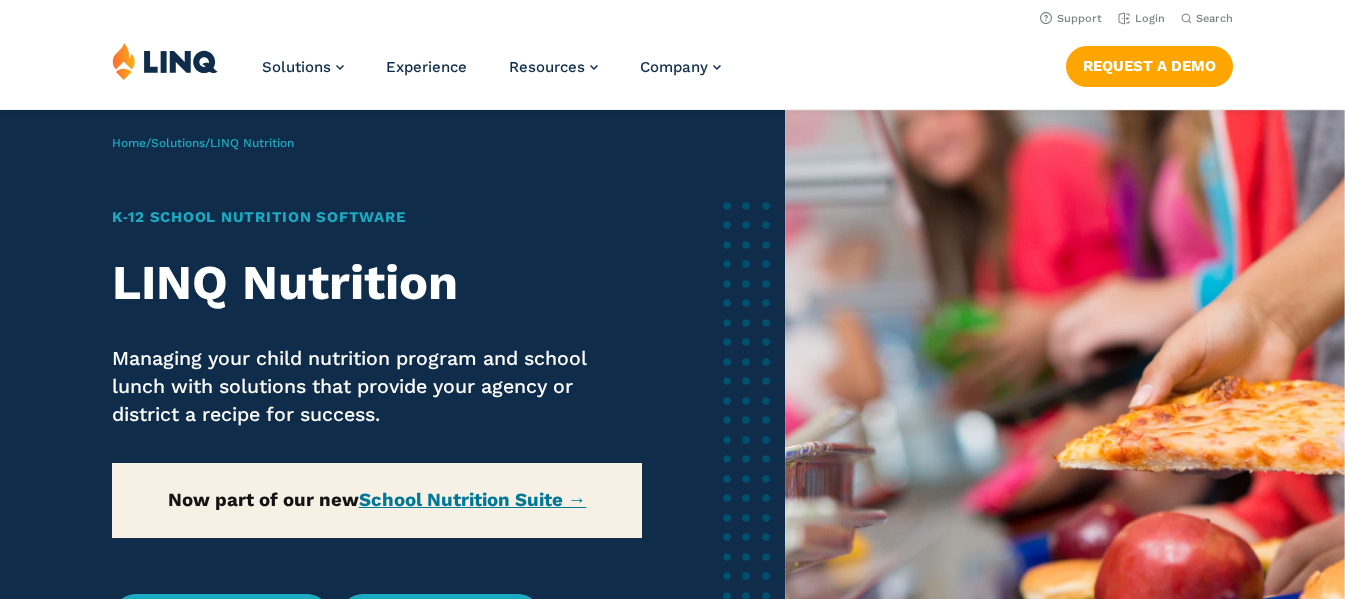 scroll, scrollTop: 0, scrollLeft: 0, axis: both 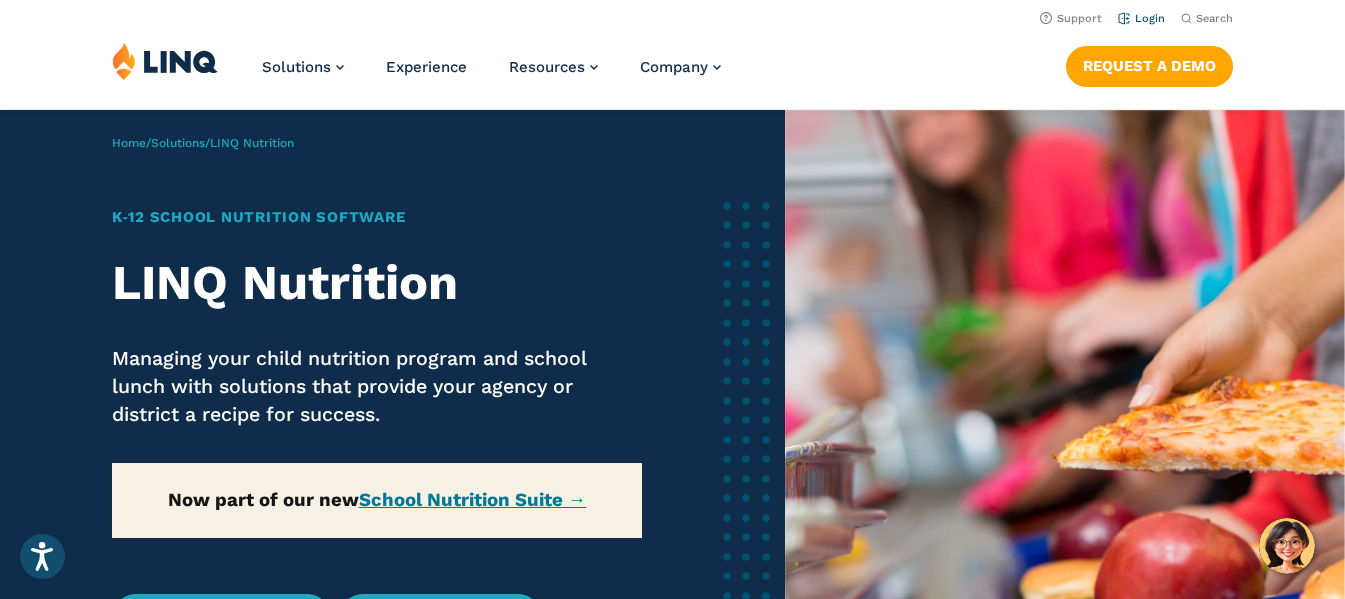 click on "Login" at bounding box center (1141, 18) 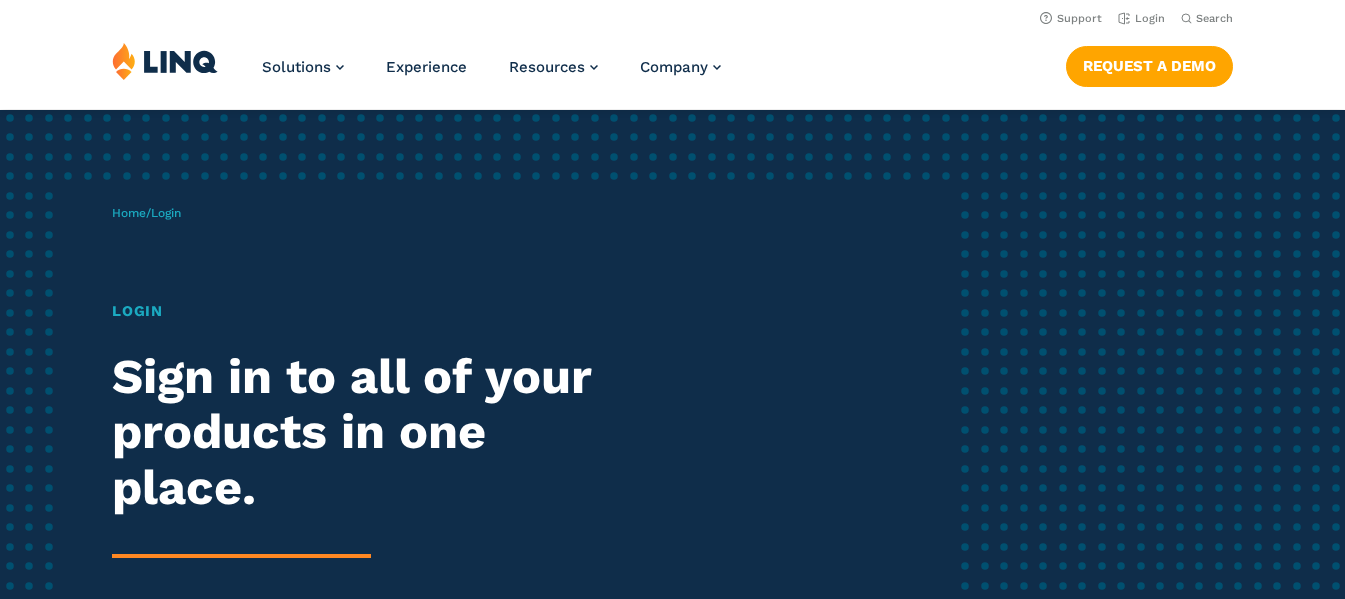 scroll, scrollTop: 0, scrollLeft: 0, axis: both 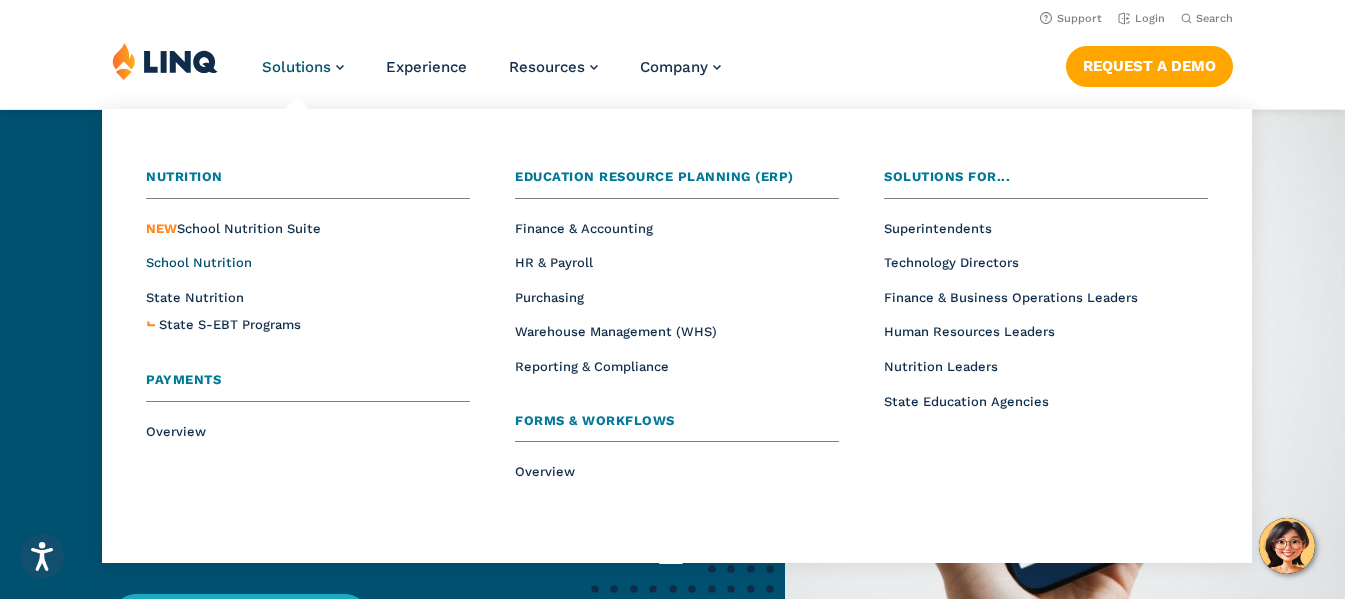 click on "School Nutrition" at bounding box center (199, 262) 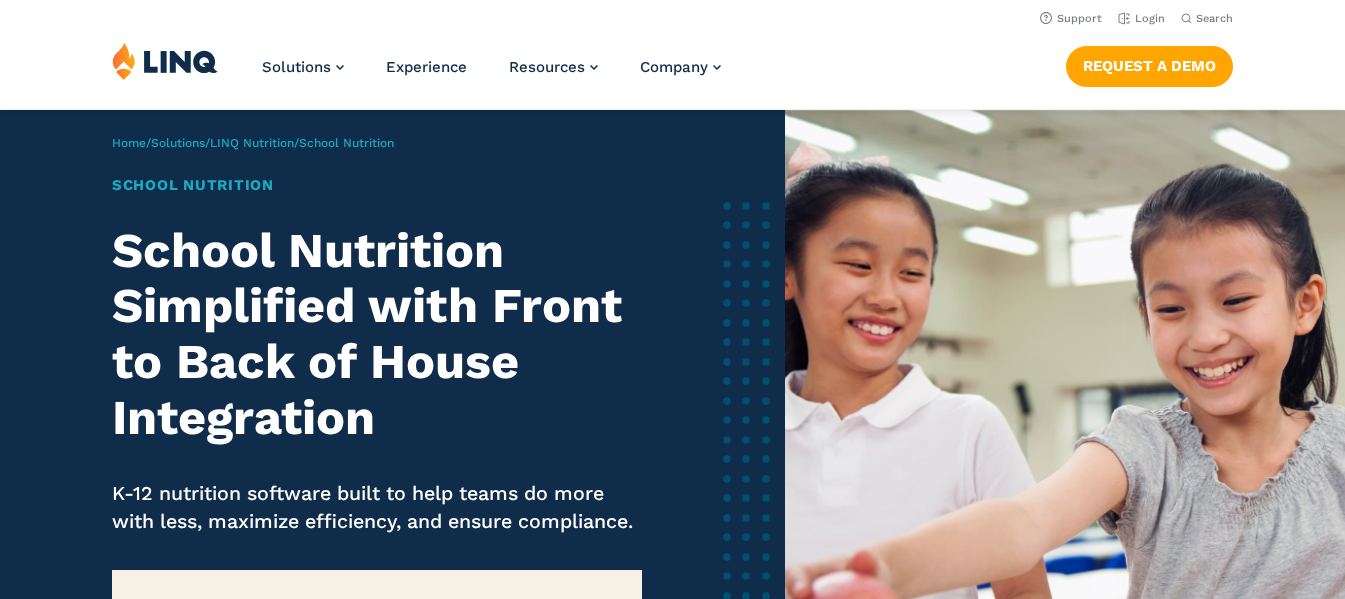 scroll, scrollTop: 0, scrollLeft: 0, axis: both 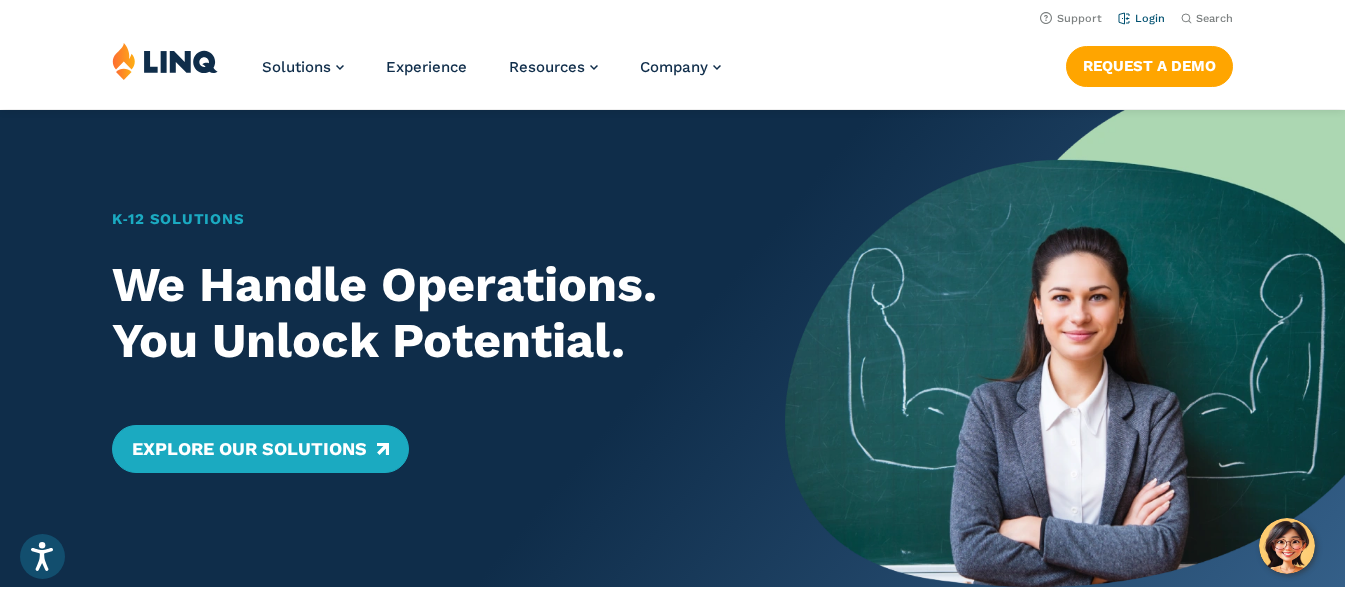 click on "Login" at bounding box center [1141, 17] 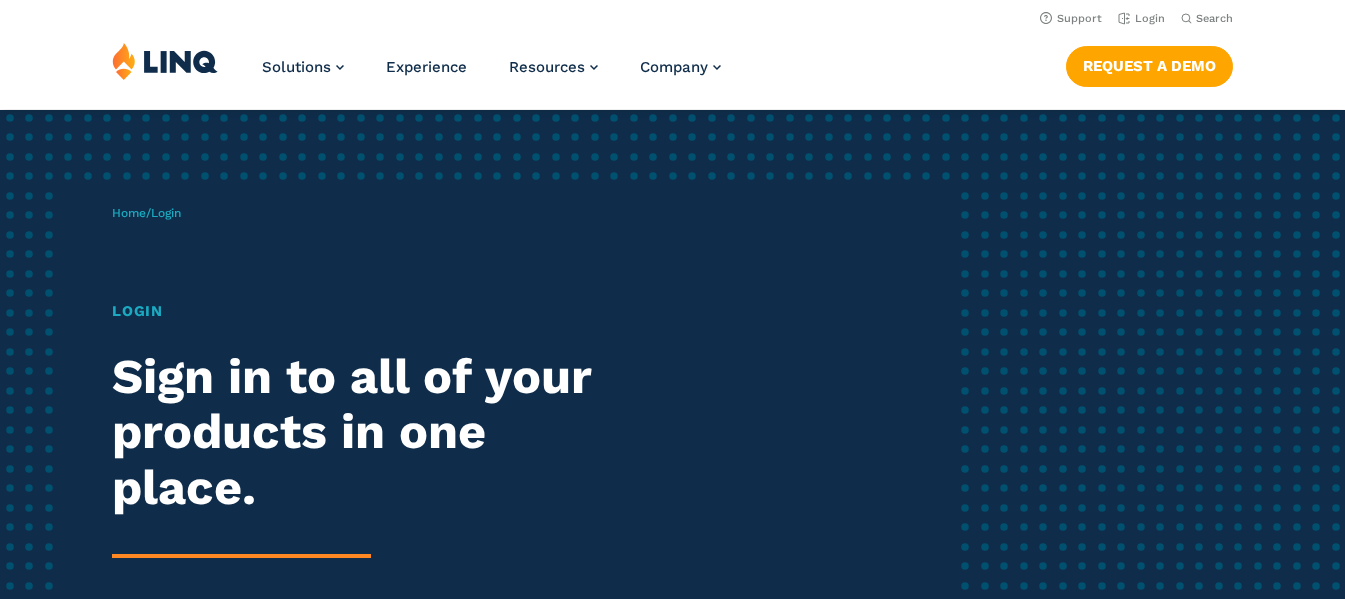 scroll, scrollTop: 0, scrollLeft: 0, axis: both 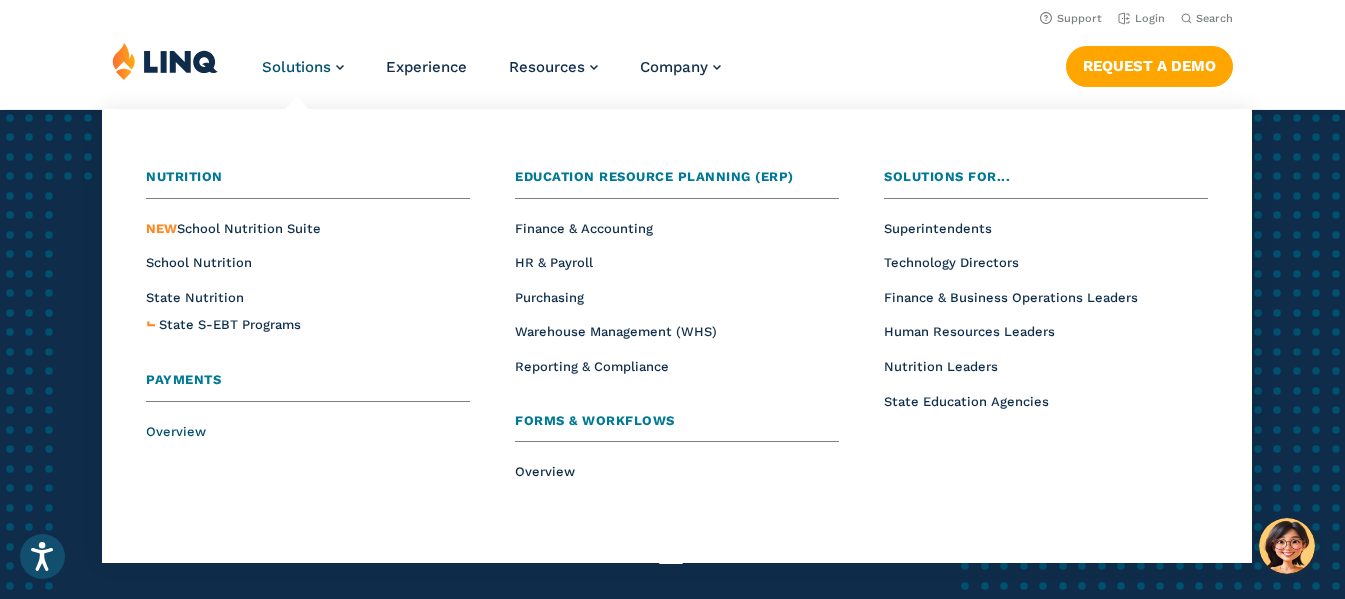 click on "Overview" at bounding box center (176, 431) 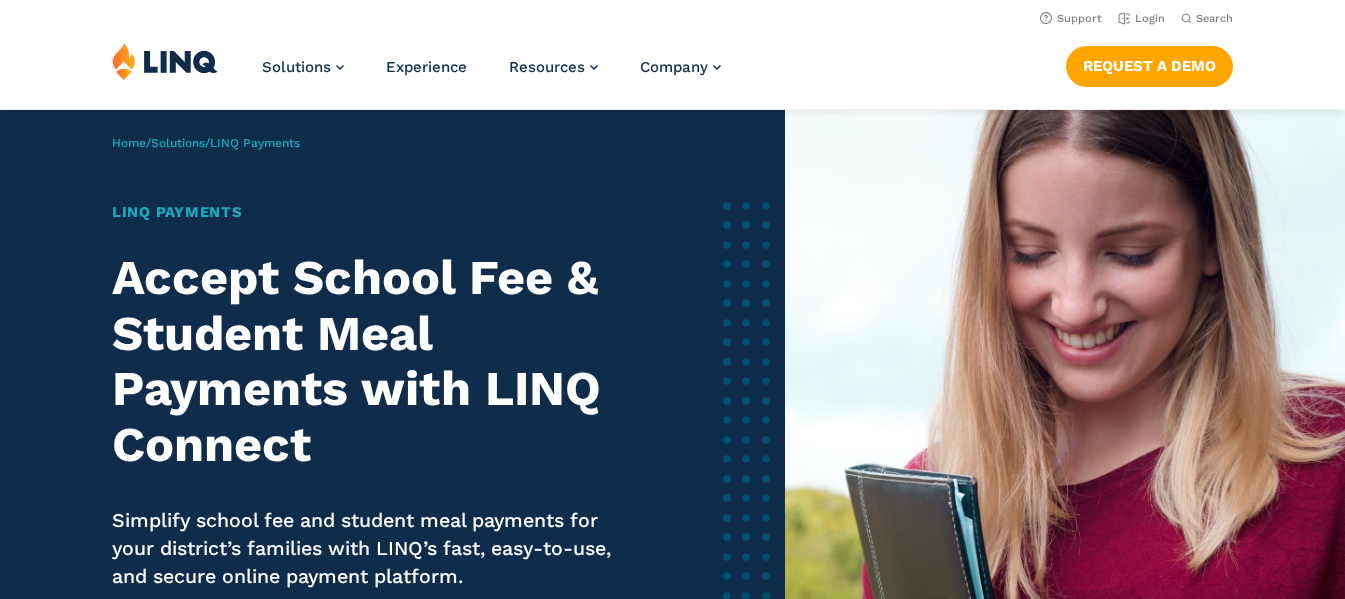 scroll, scrollTop: 0, scrollLeft: 0, axis: both 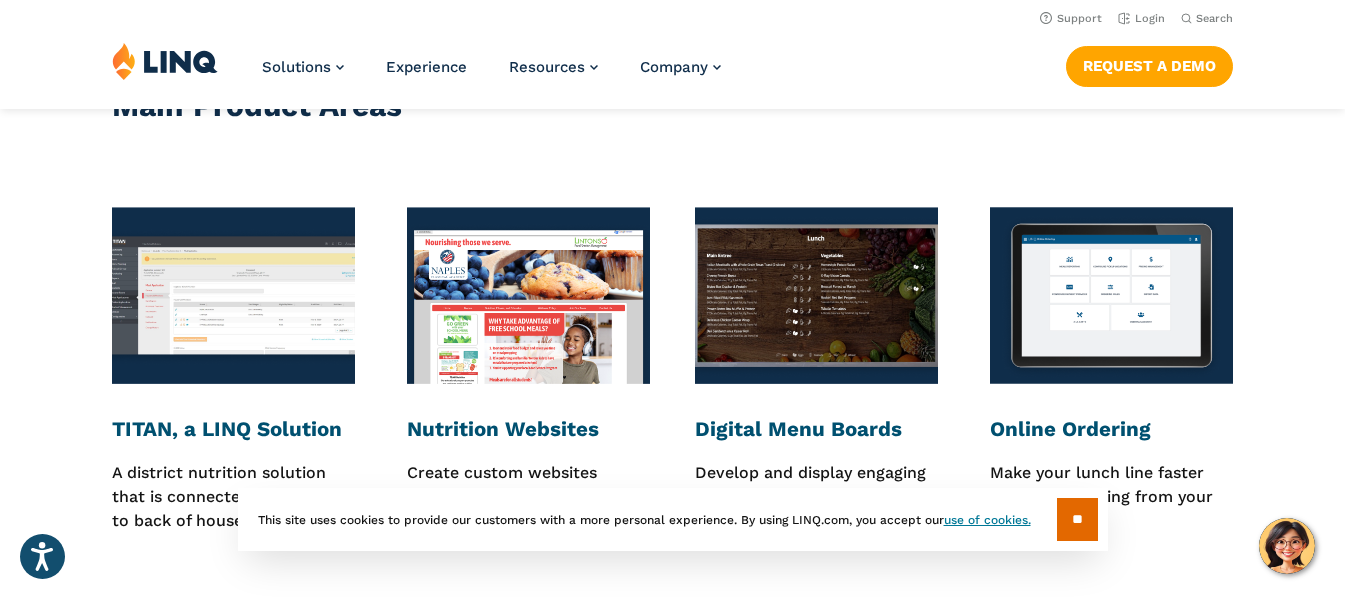 click at bounding box center [233, 295] 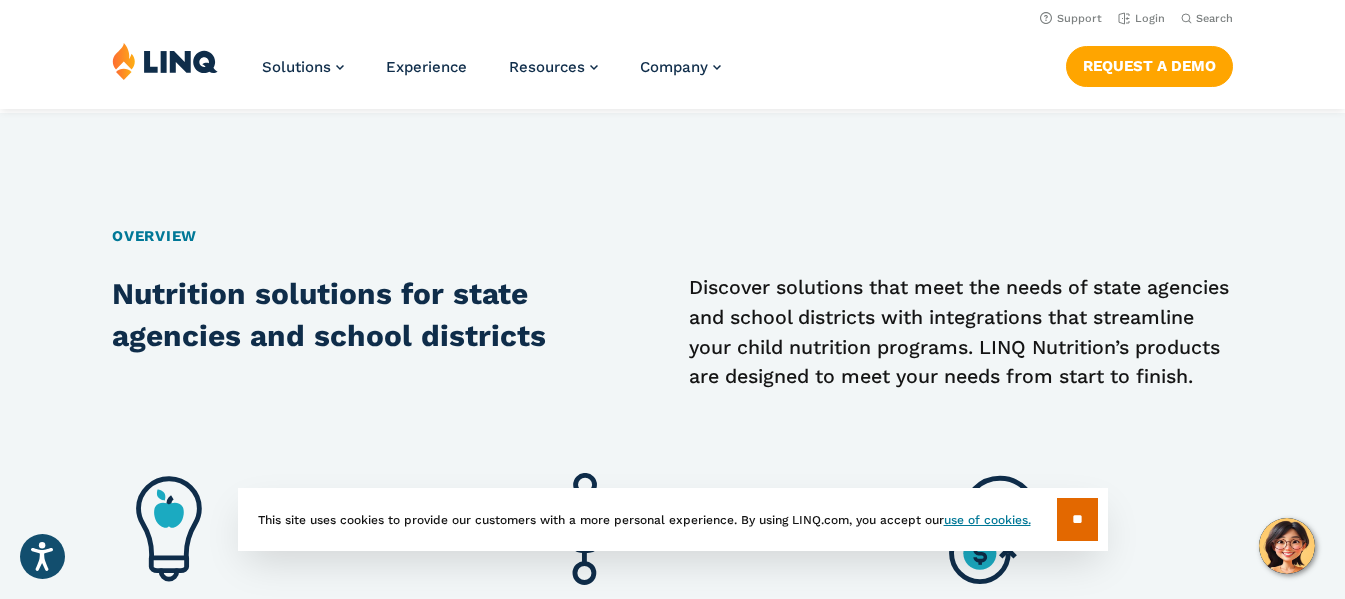 scroll, scrollTop: 1100, scrollLeft: 0, axis: vertical 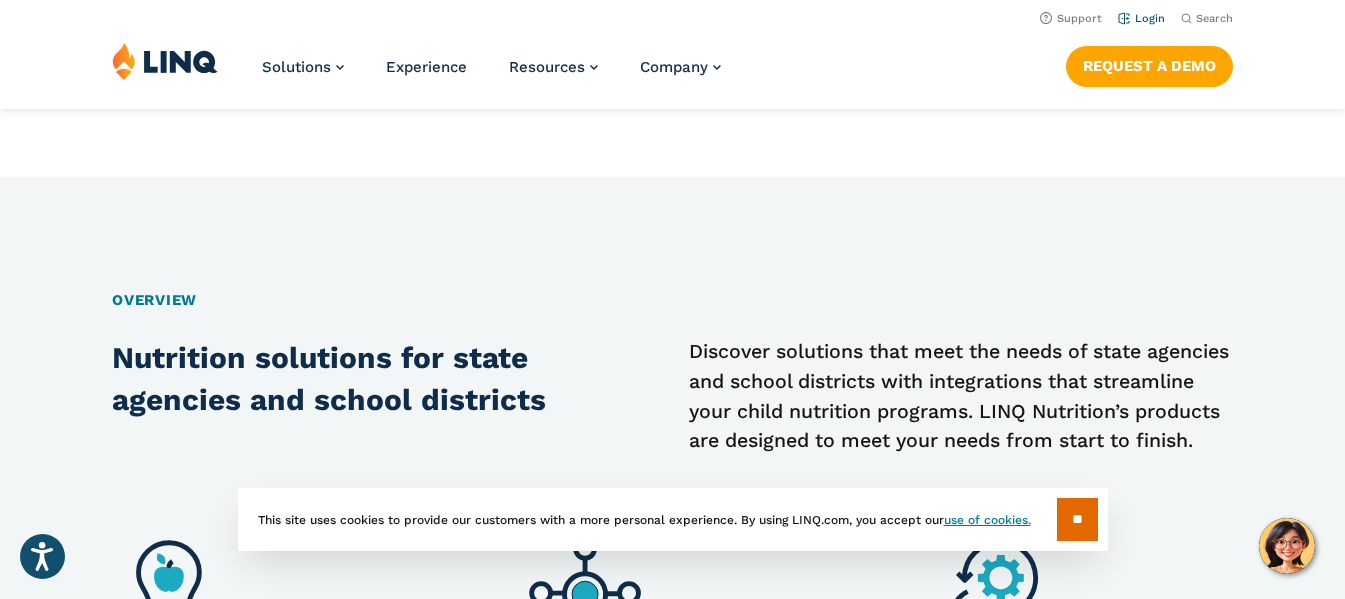 click on "Login" at bounding box center (1141, 18) 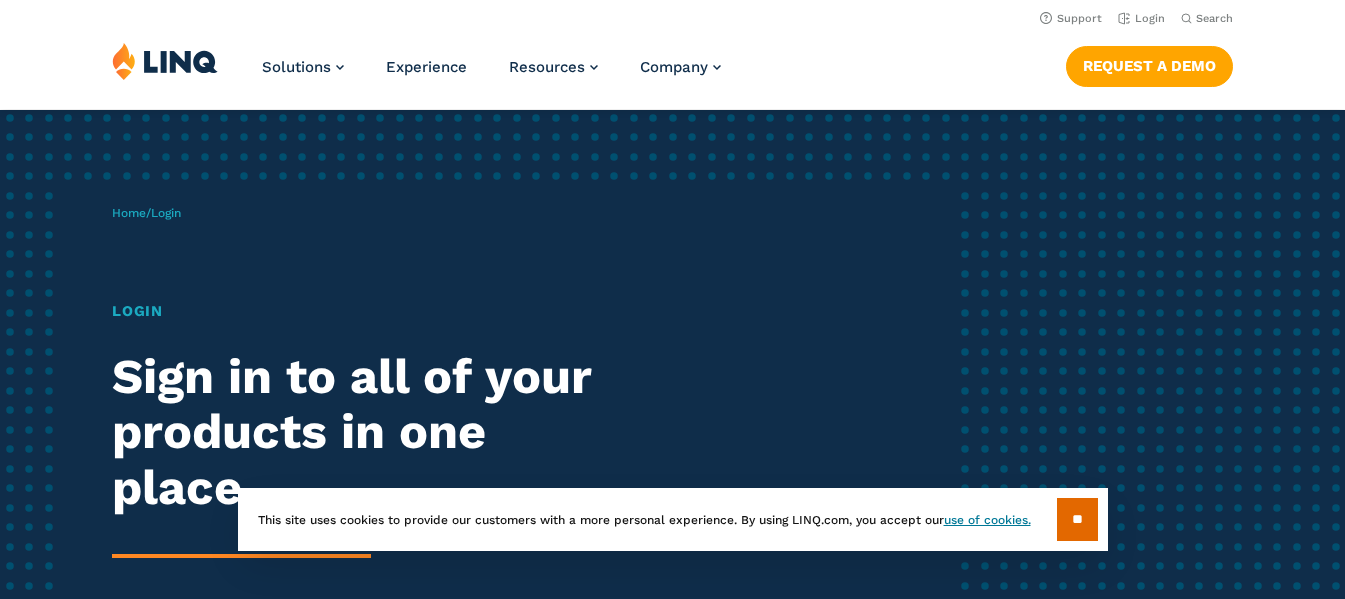 scroll, scrollTop: 0, scrollLeft: 0, axis: both 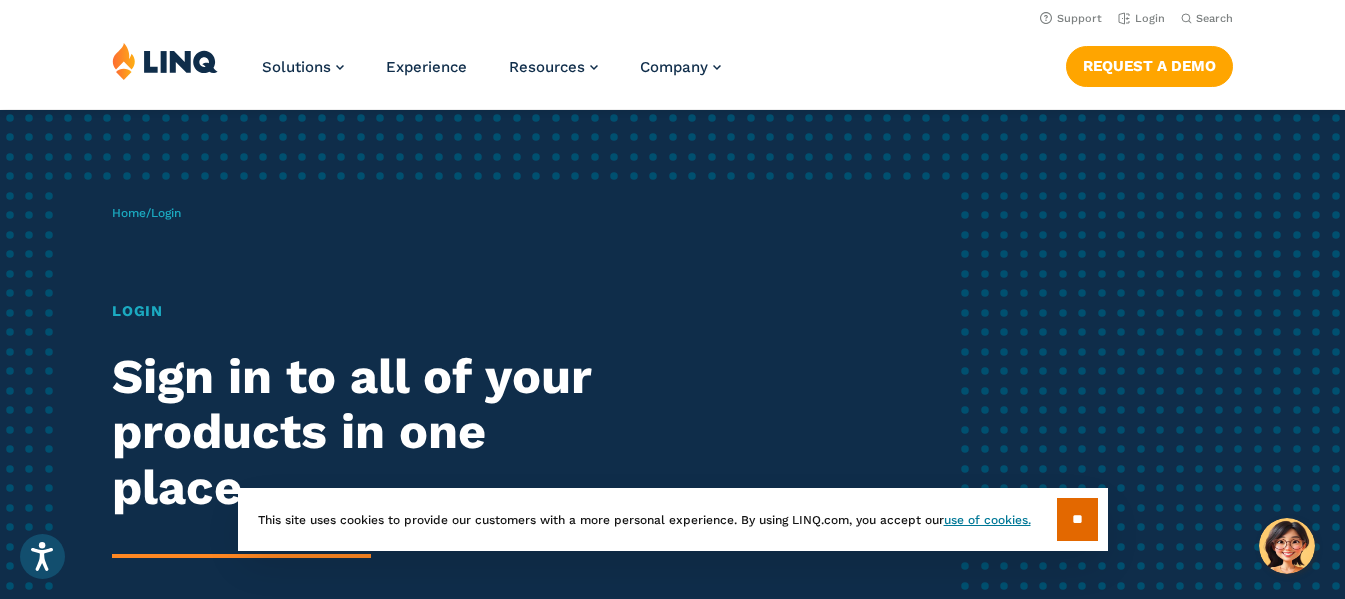 click on "Login" at bounding box center (371, 311) 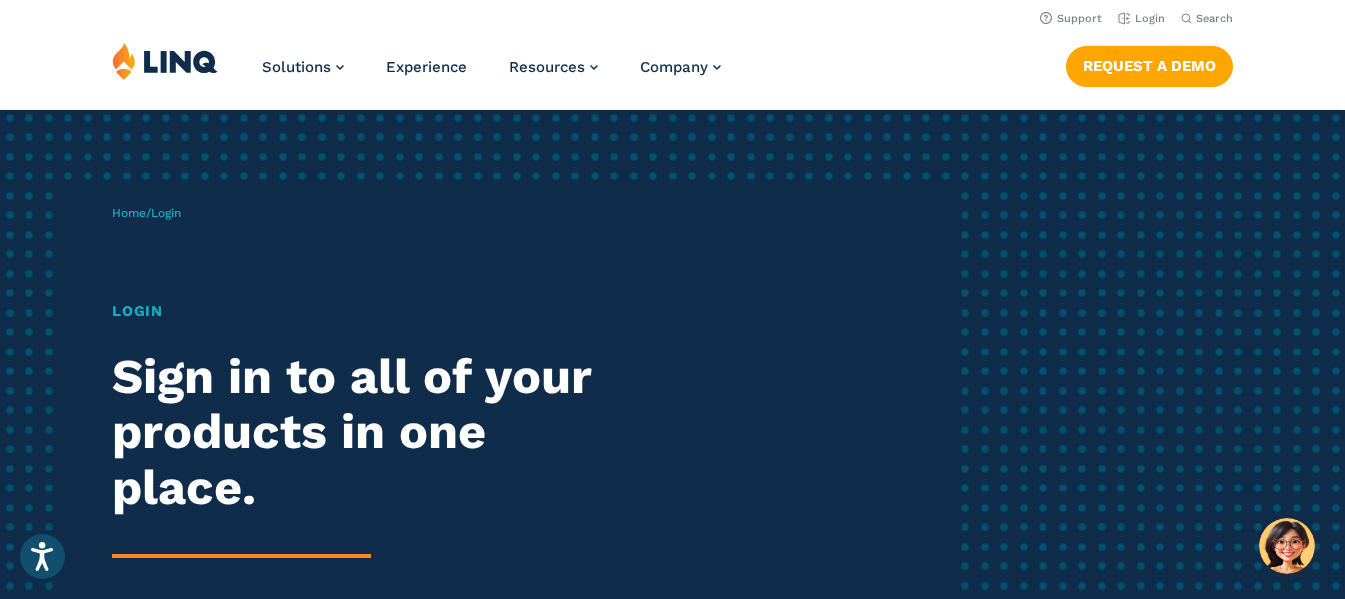 click on "Login" at bounding box center (371, 311) 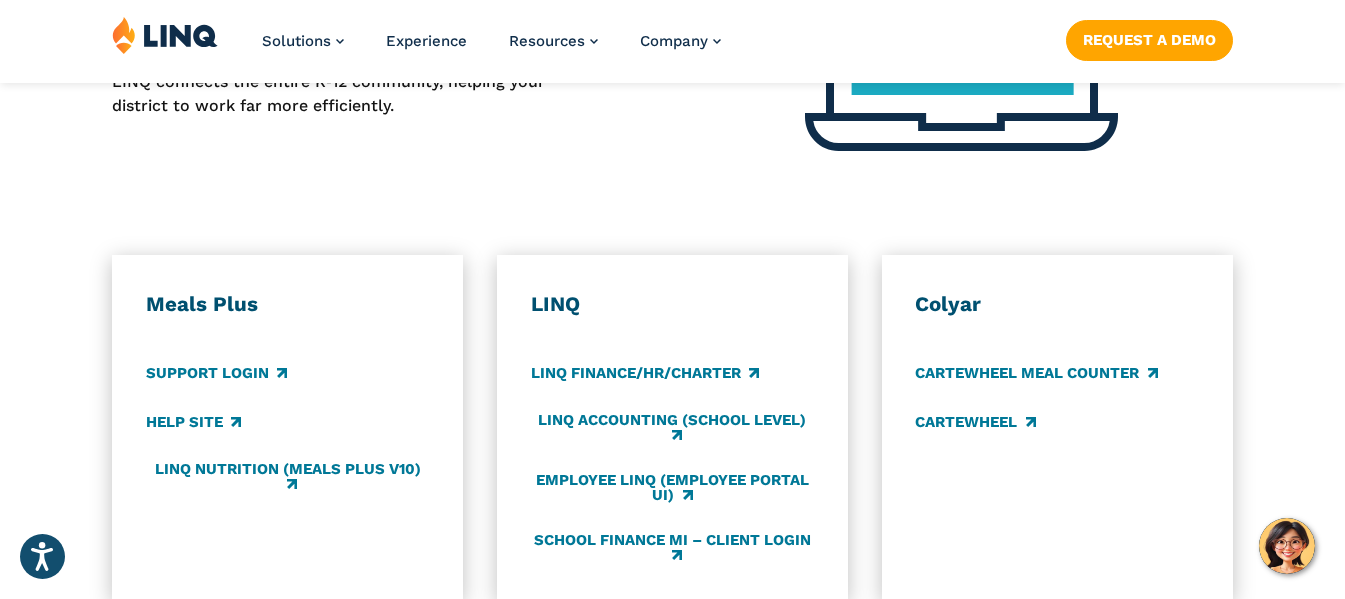 scroll, scrollTop: 1000, scrollLeft: 0, axis: vertical 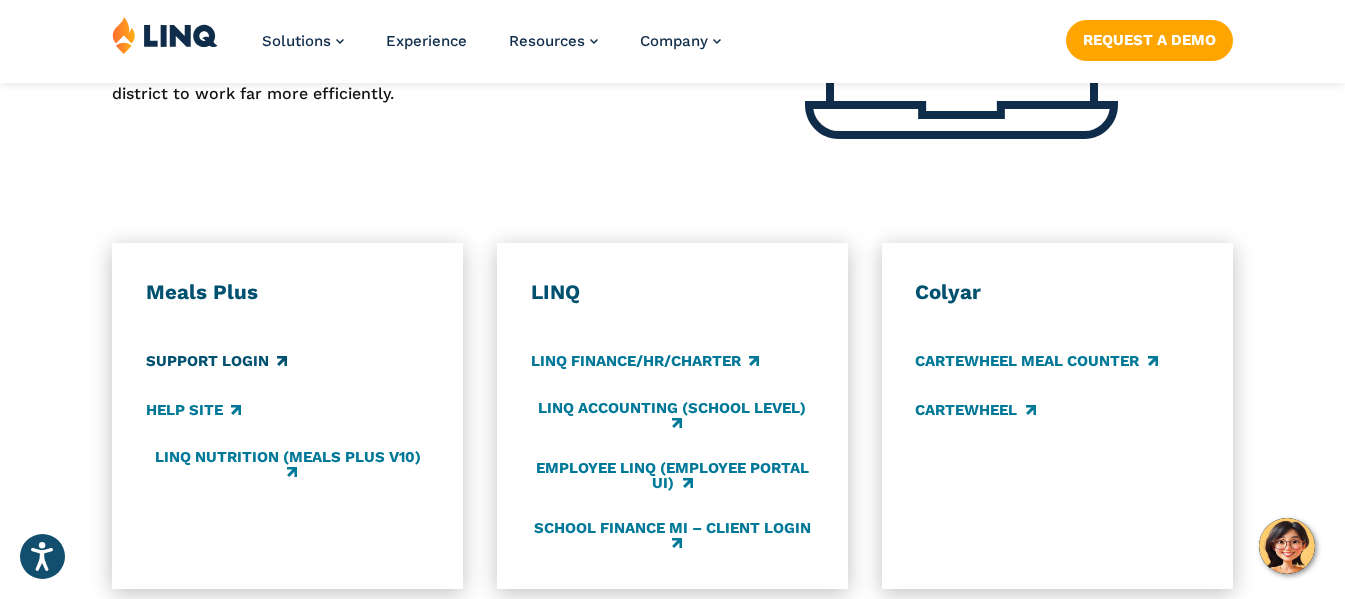 click on "Support Login" at bounding box center [216, 361] 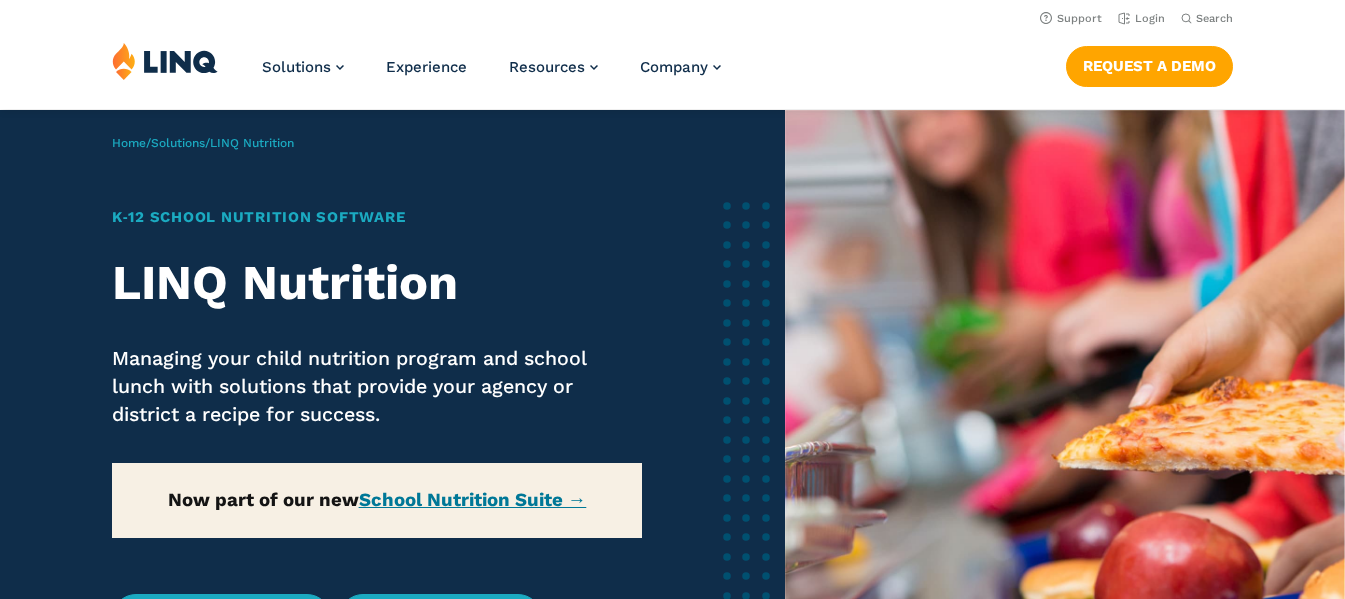 scroll, scrollTop: 0, scrollLeft: 0, axis: both 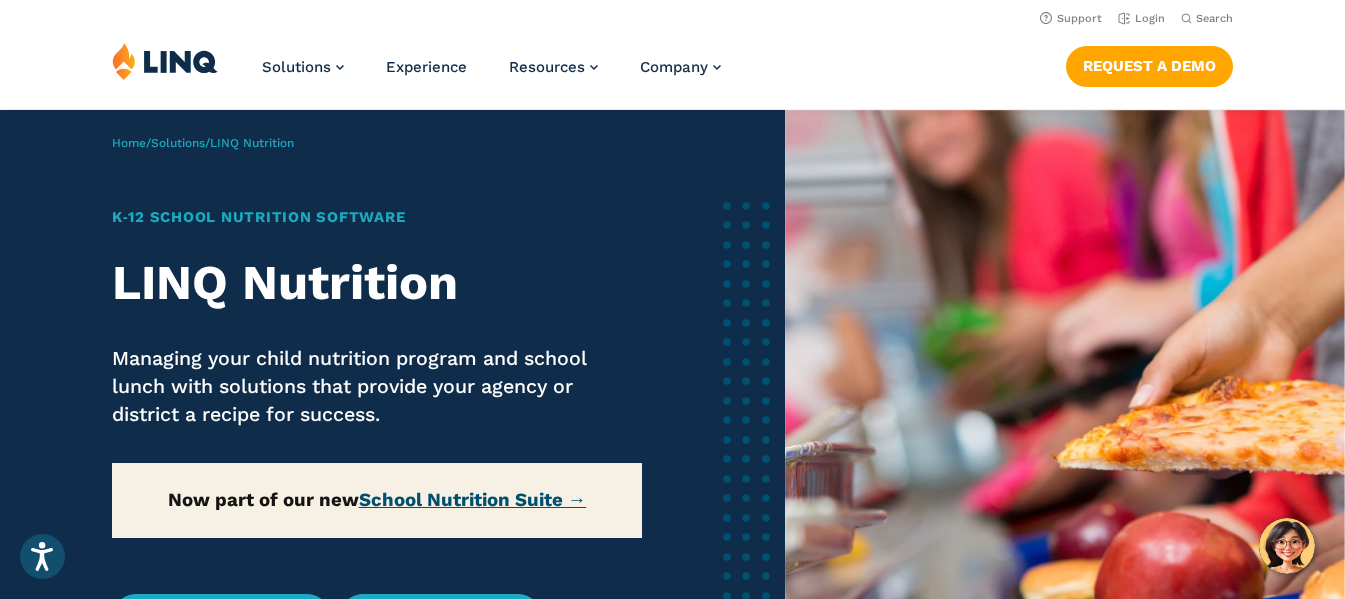 click on "School Nutrition Suite →" at bounding box center (473, 500) 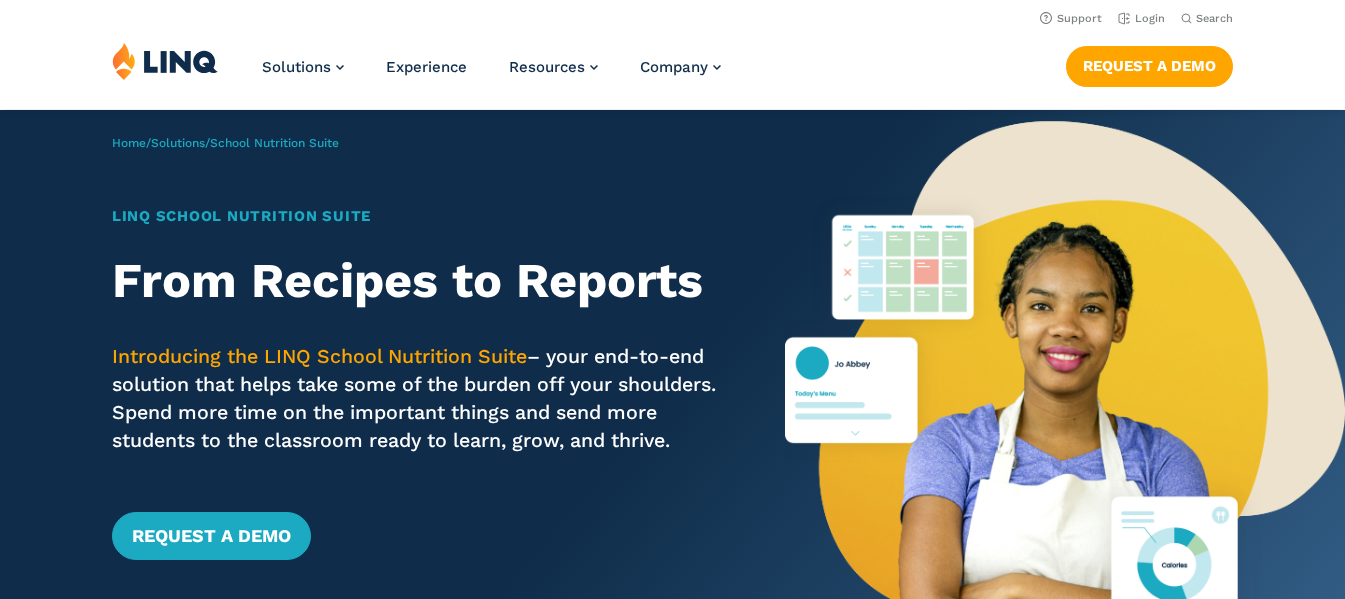 scroll, scrollTop: 0, scrollLeft: 0, axis: both 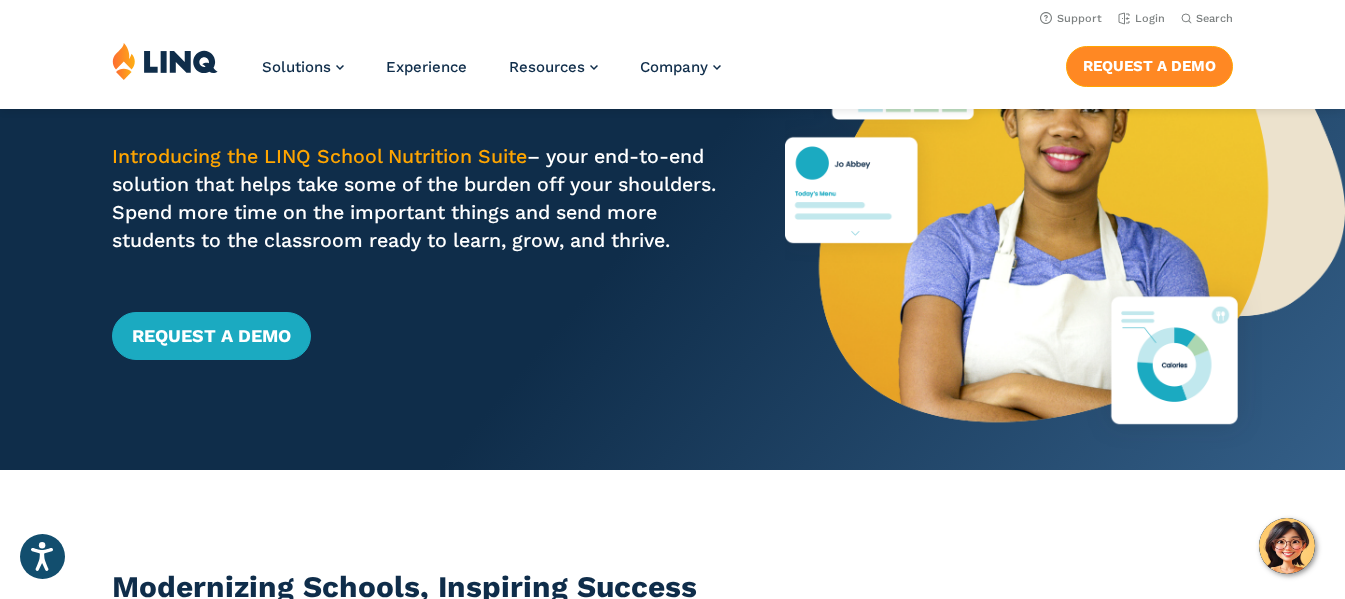 click on "Request a Demo" at bounding box center (1149, 66) 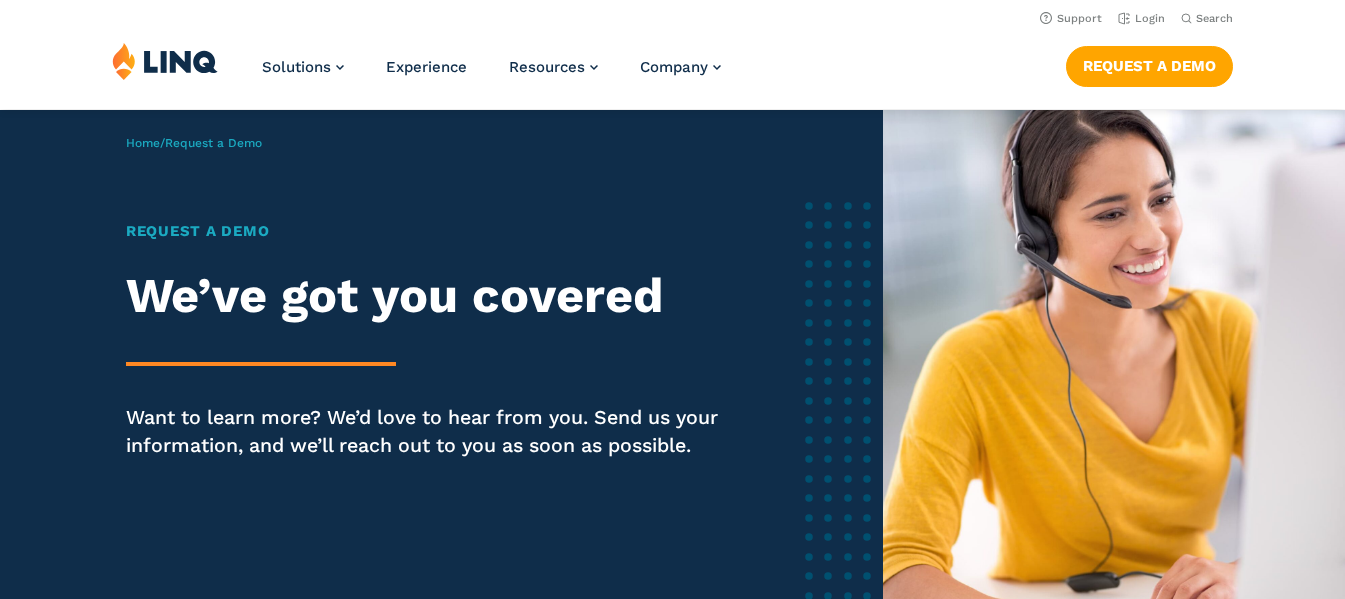 scroll, scrollTop: 0, scrollLeft: 0, axis: both 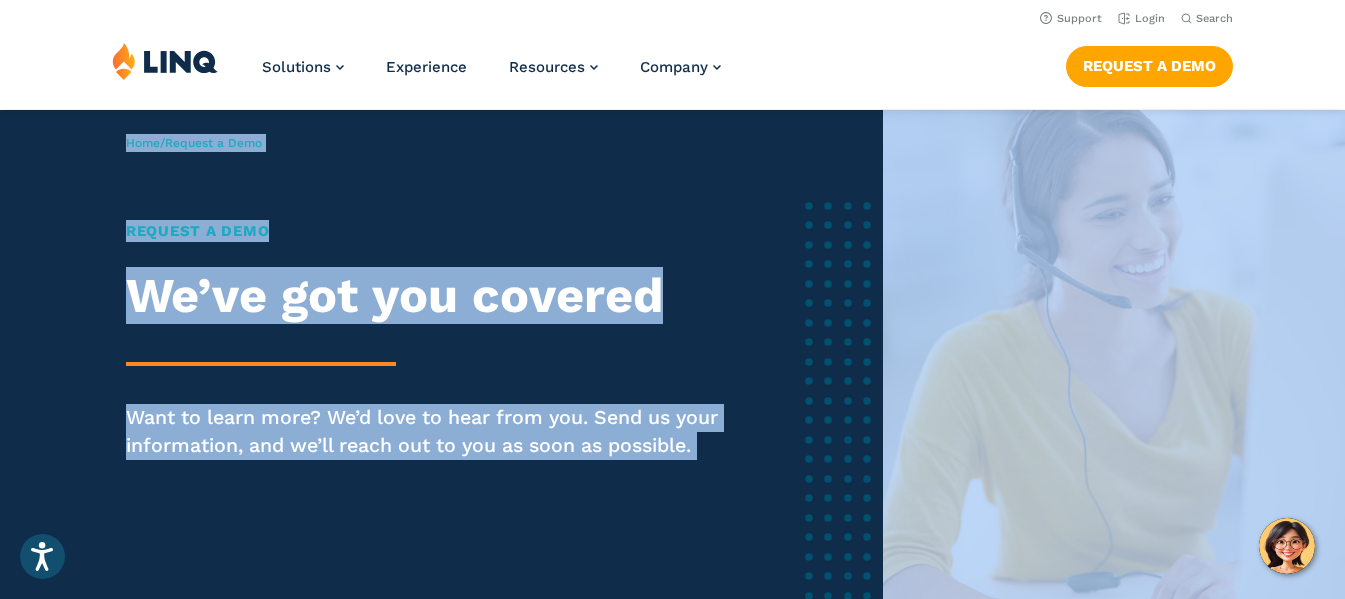 drag, startPoint x: 1333, startPoint y: 95, endPoint x: 1336, endPoint y: 124, distance: 29.15476 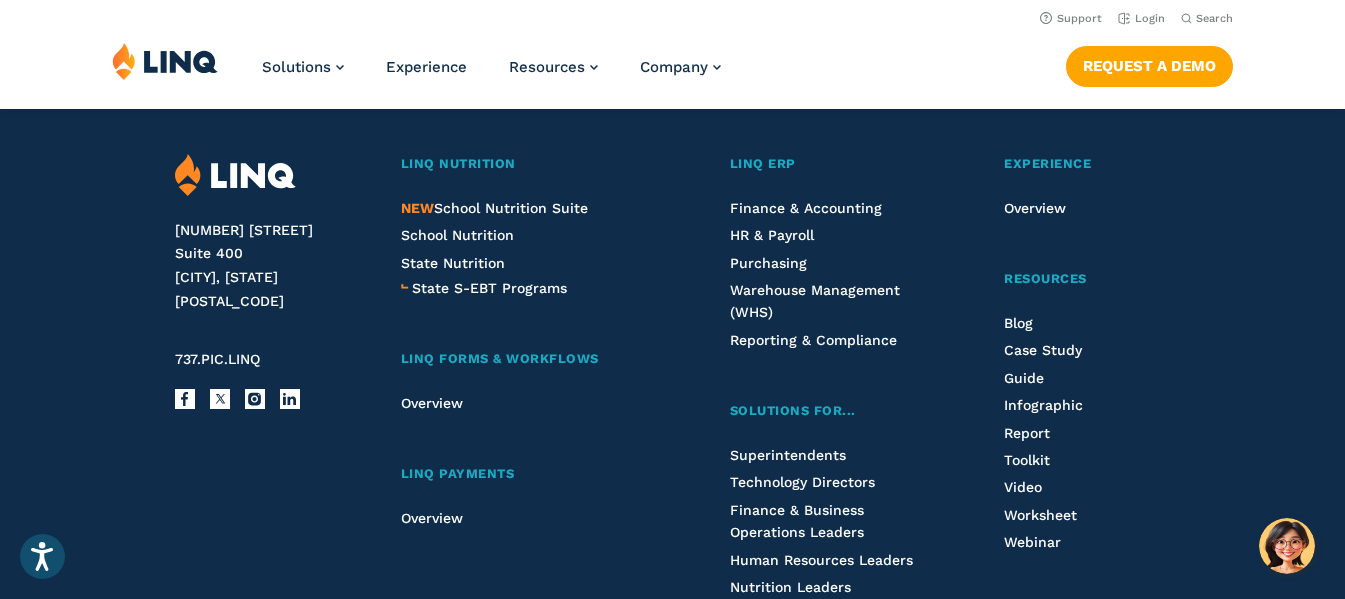 scroll, scrollTop: 1900, scrollLeft: 0, axis: vertical 